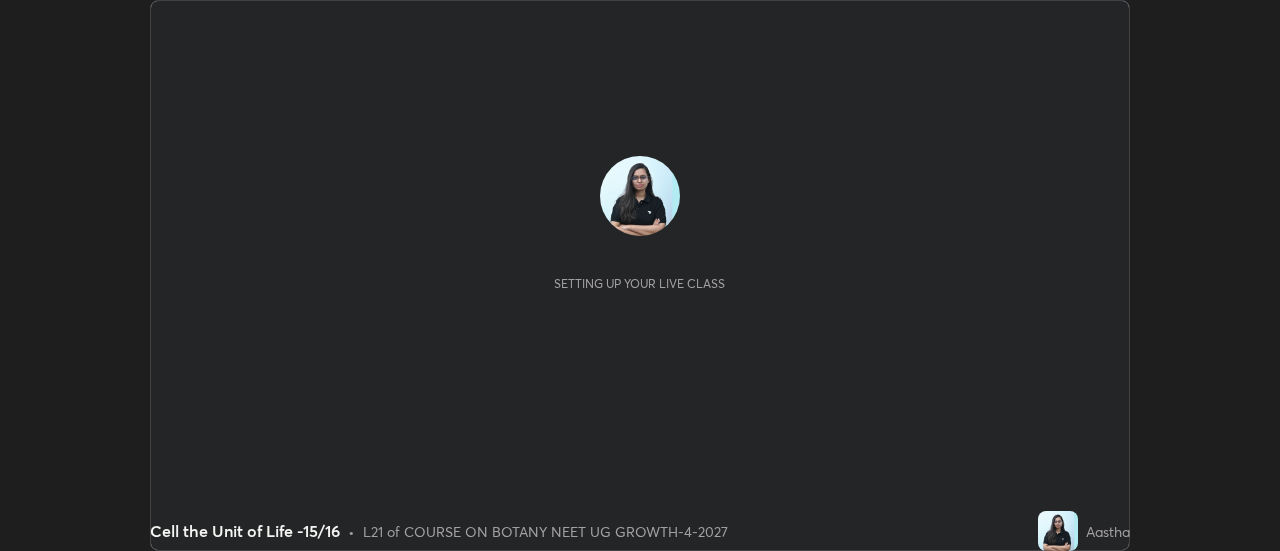 scroll, scrollTop: 0, scrollLeft: 0, axis: both 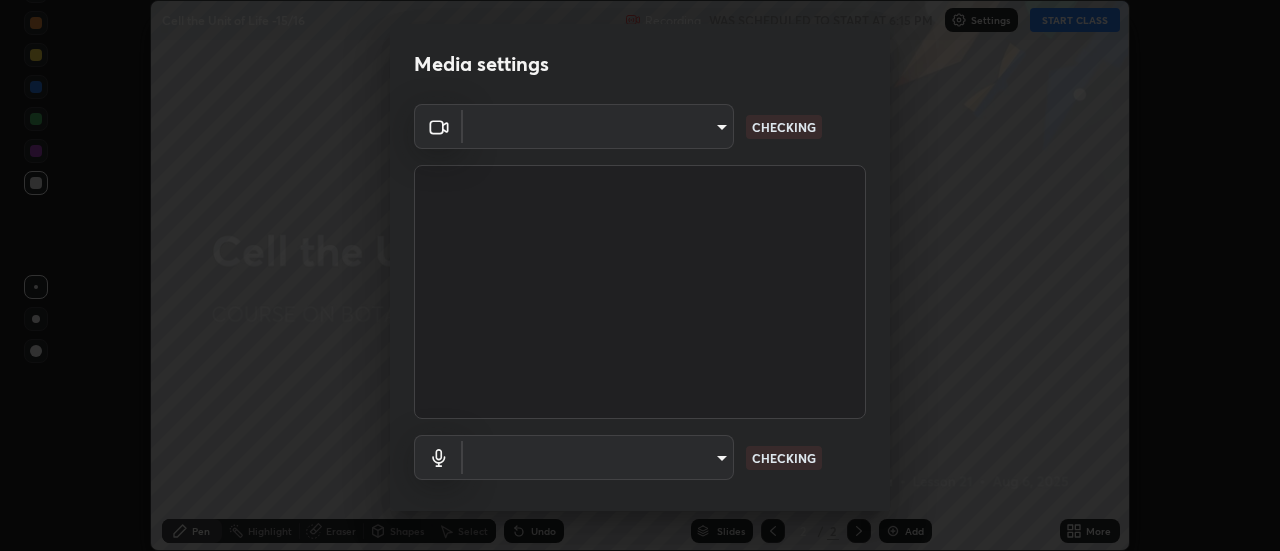 type on "abd1dd8f698bdb7170c938d45ed7c5a449073cf79ef4f8923fa8d1de0ad96843" 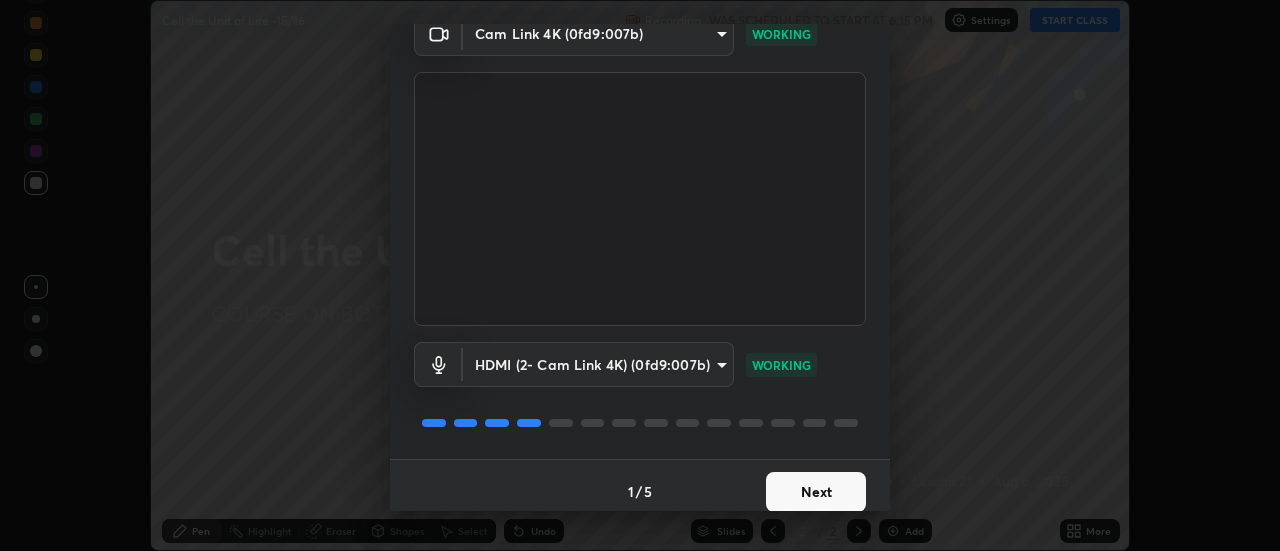 scroll, scrollTop: 105, scrollLeft: 0, axis: vertical 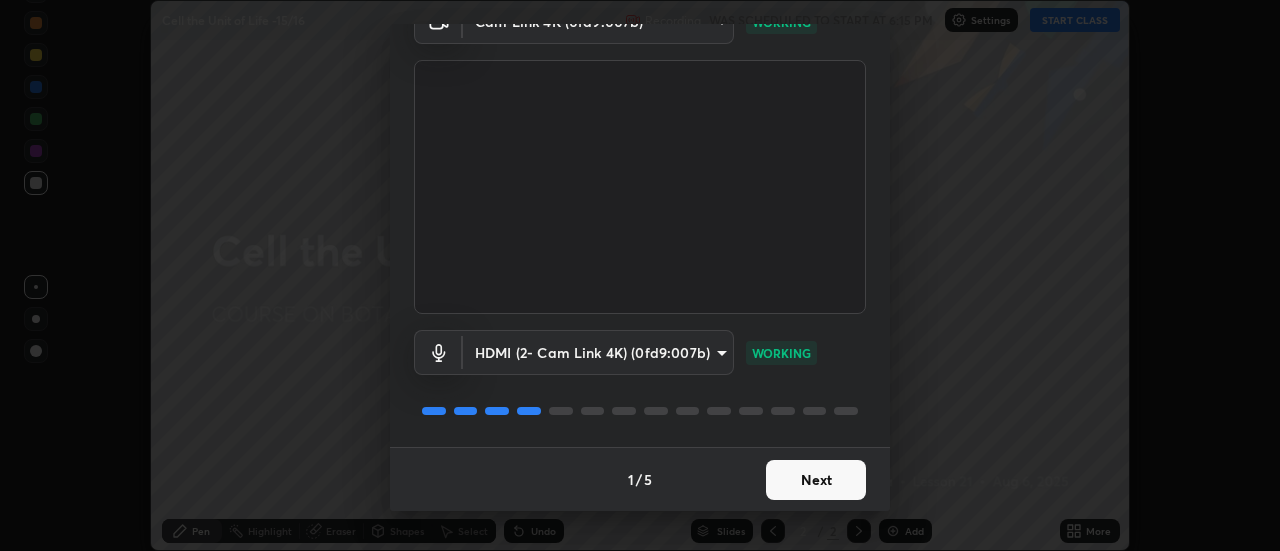 click on "Next" at bounding box center (816, 480) 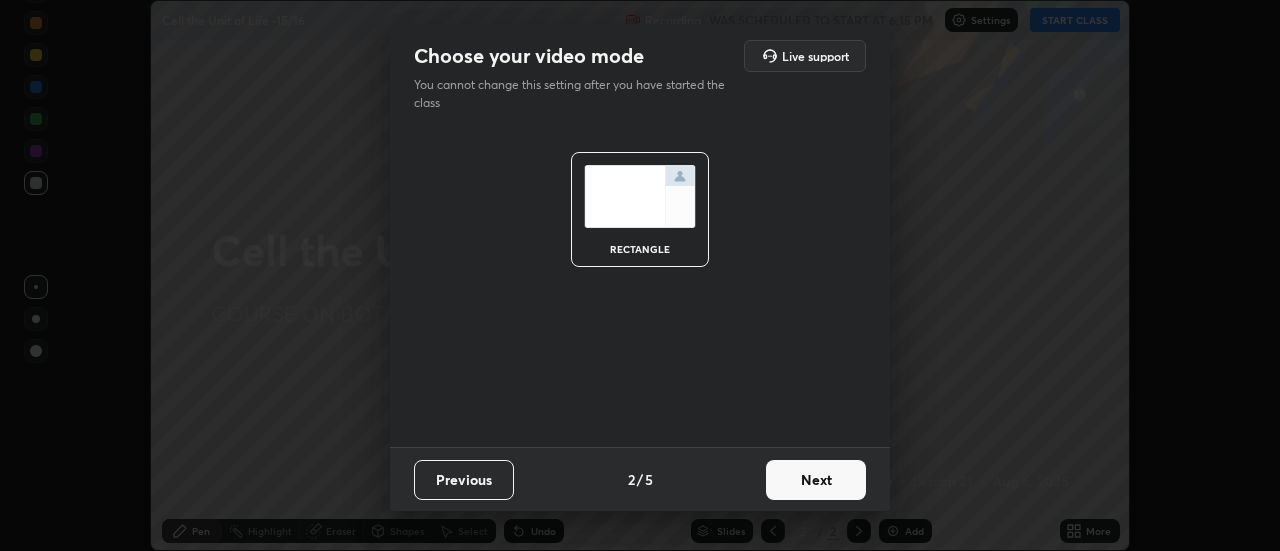 scroll, scrollTop: 0, scrollLeft: 0, axis: both 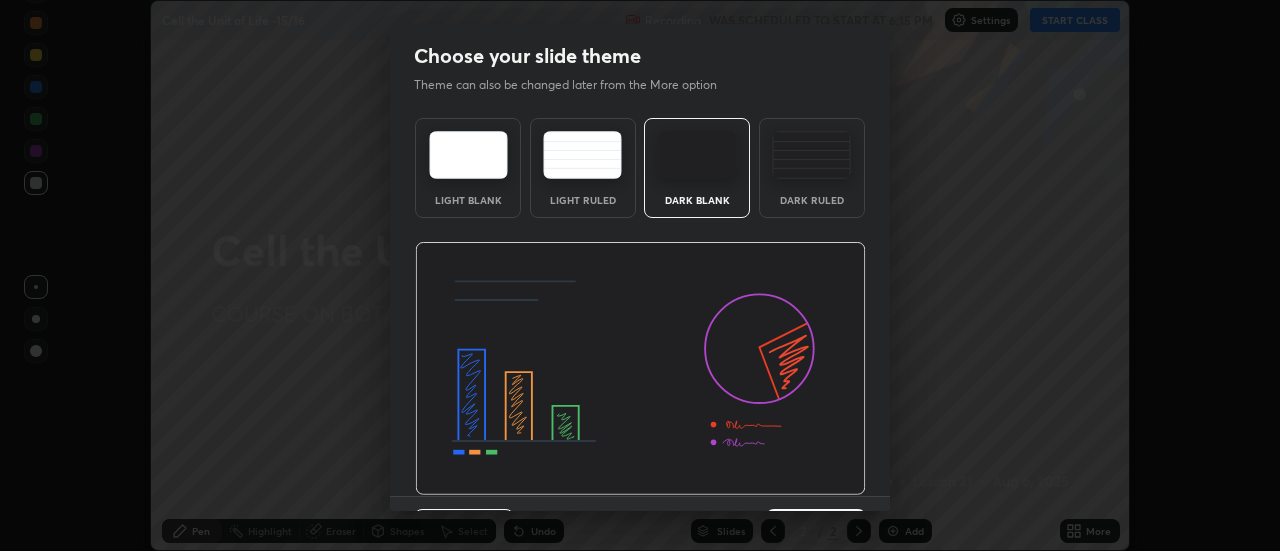 click at bounding box center (640, 369) 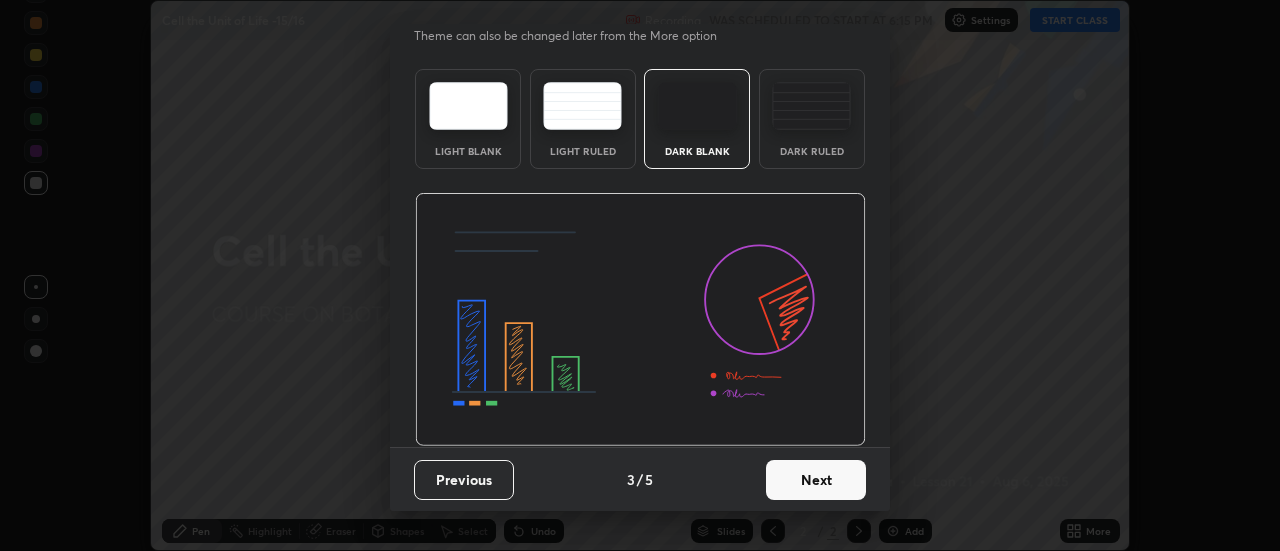 click on "Next" at bounding box center [816, 480] 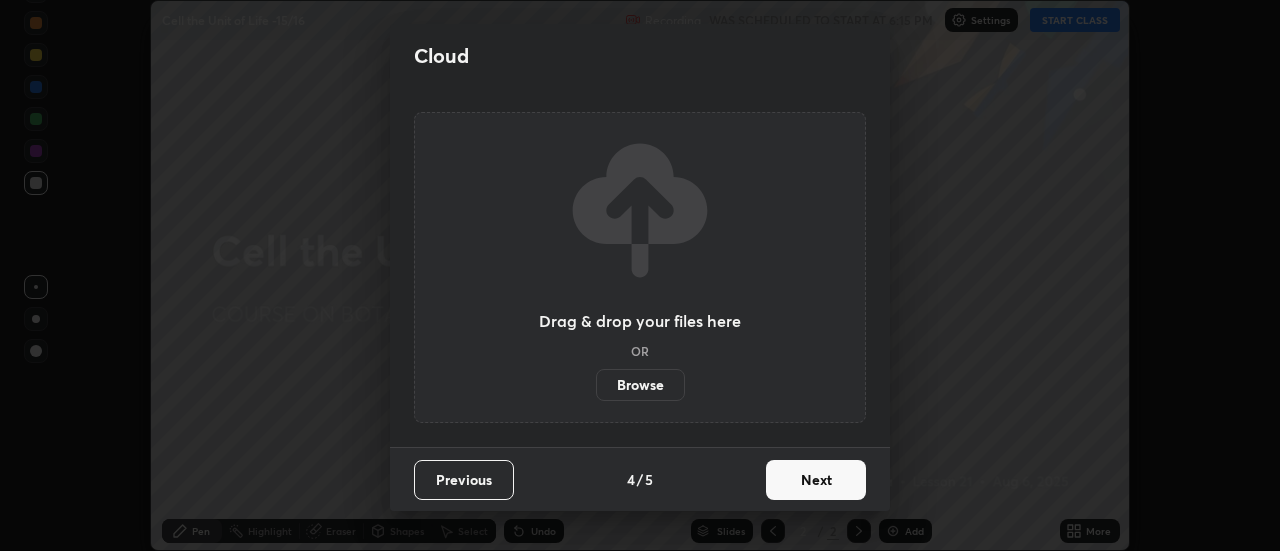 click on "Next" at bounding box center [816, 480] 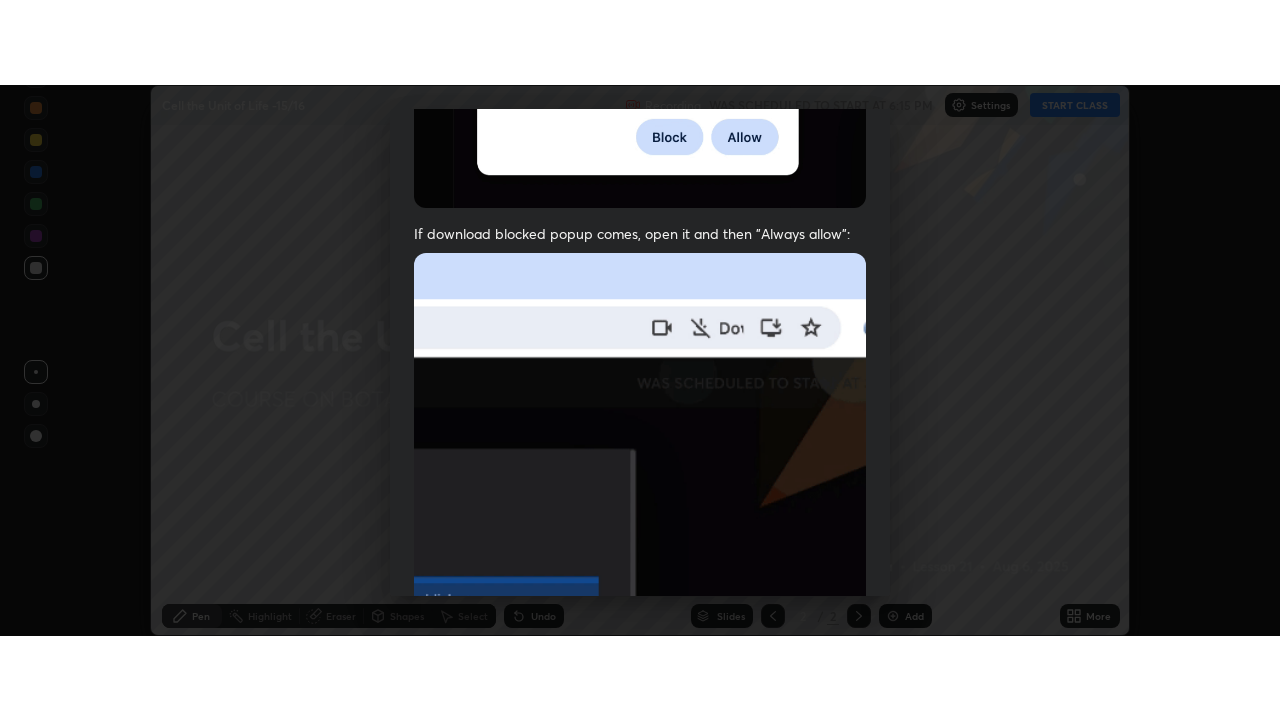 scroll, scrollTop: 513, scrollLeft: 0, axis: vertical 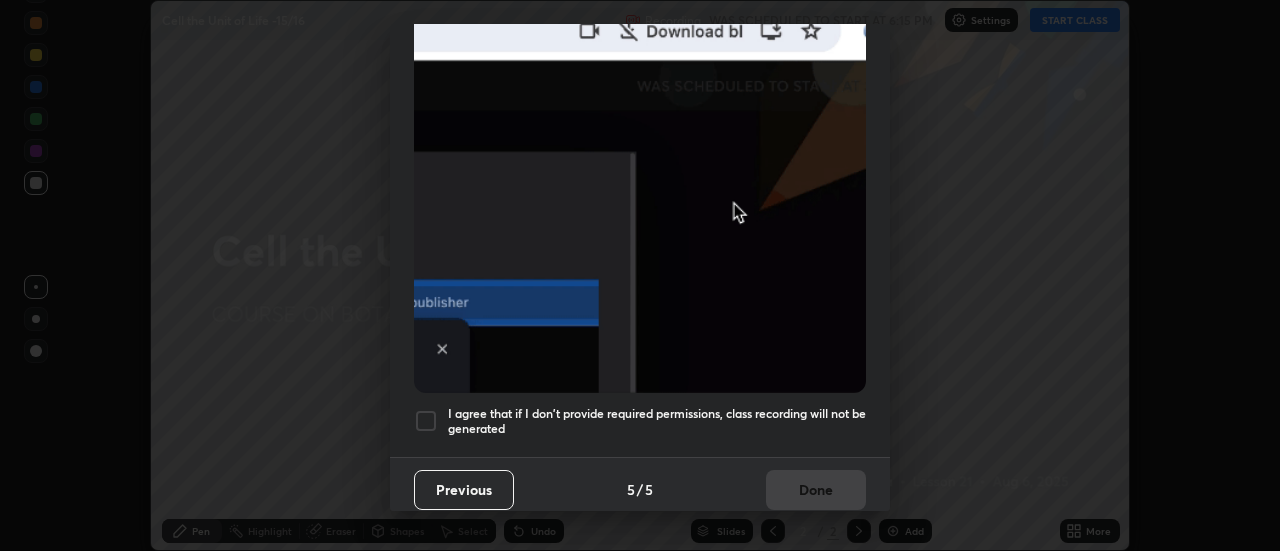 click at bounding box center [426, 421] 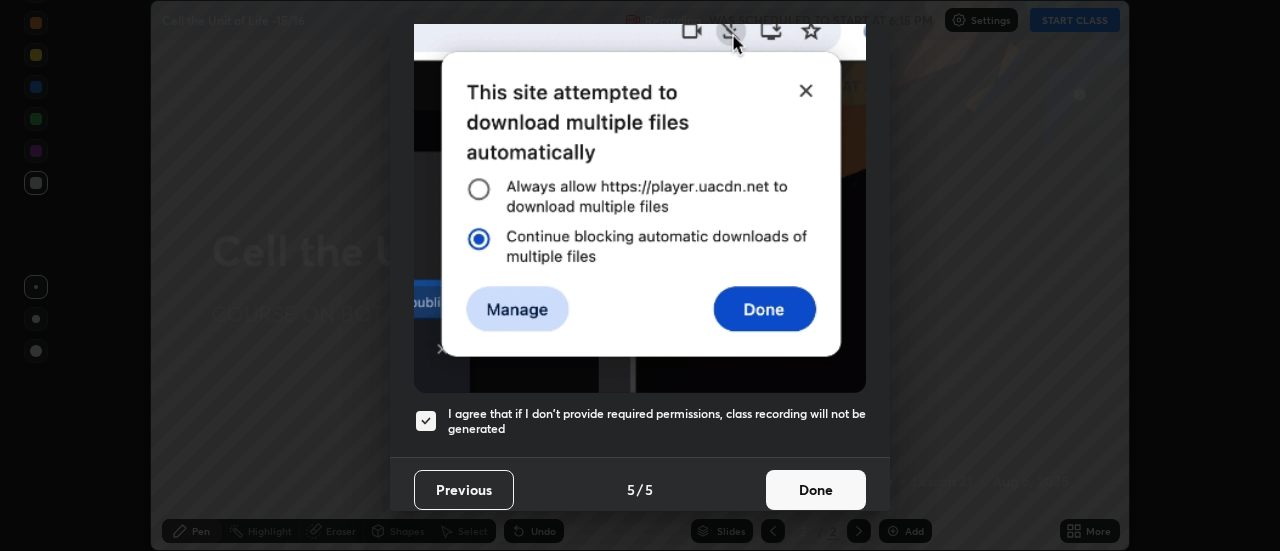 click on "Done" at bounding box center (816, 490) 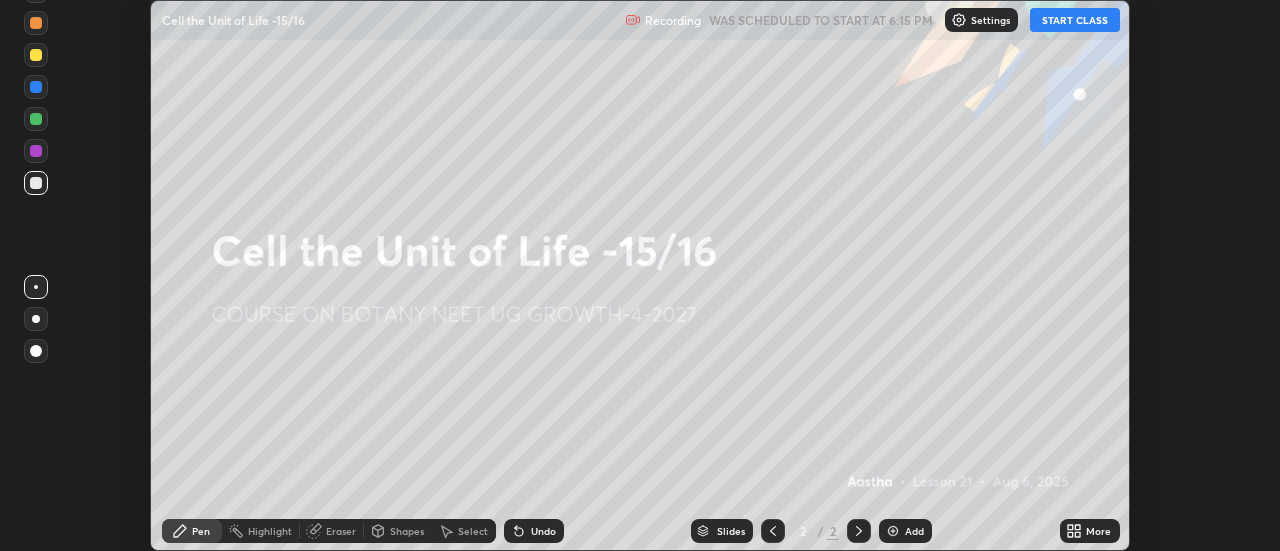 click on "START CLASS" at bounding box center [1075, 20] 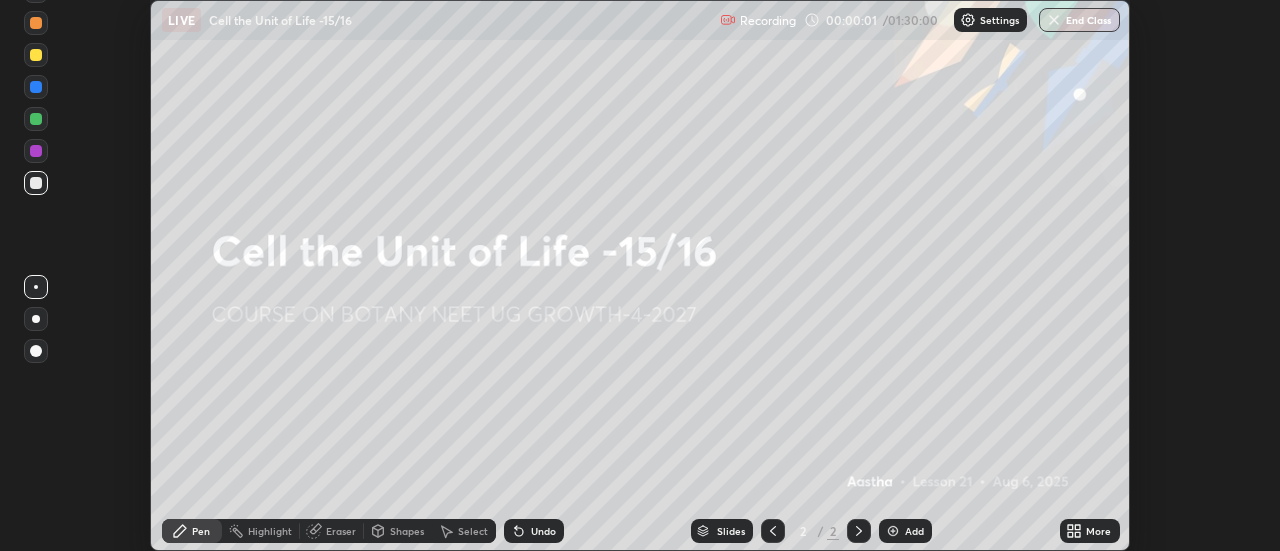 click 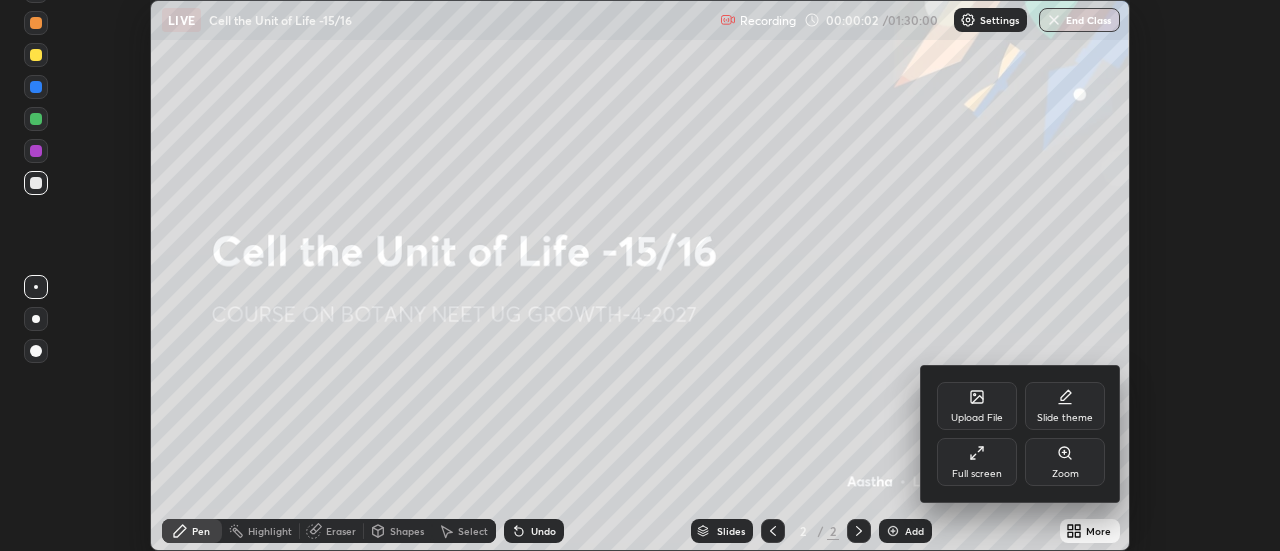 click on "Full screen" at bounding box center [977, 462] 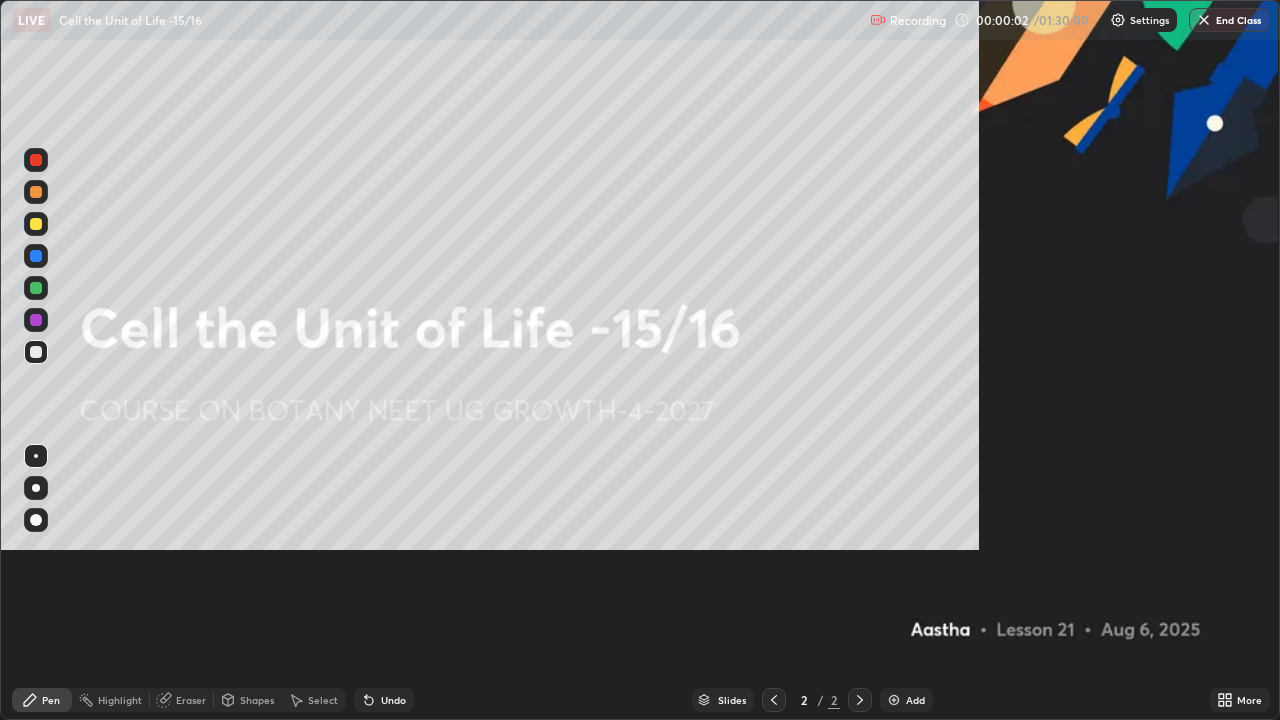 scroll, scrollTop: 99280, scrollLeft: 98720, axis: both 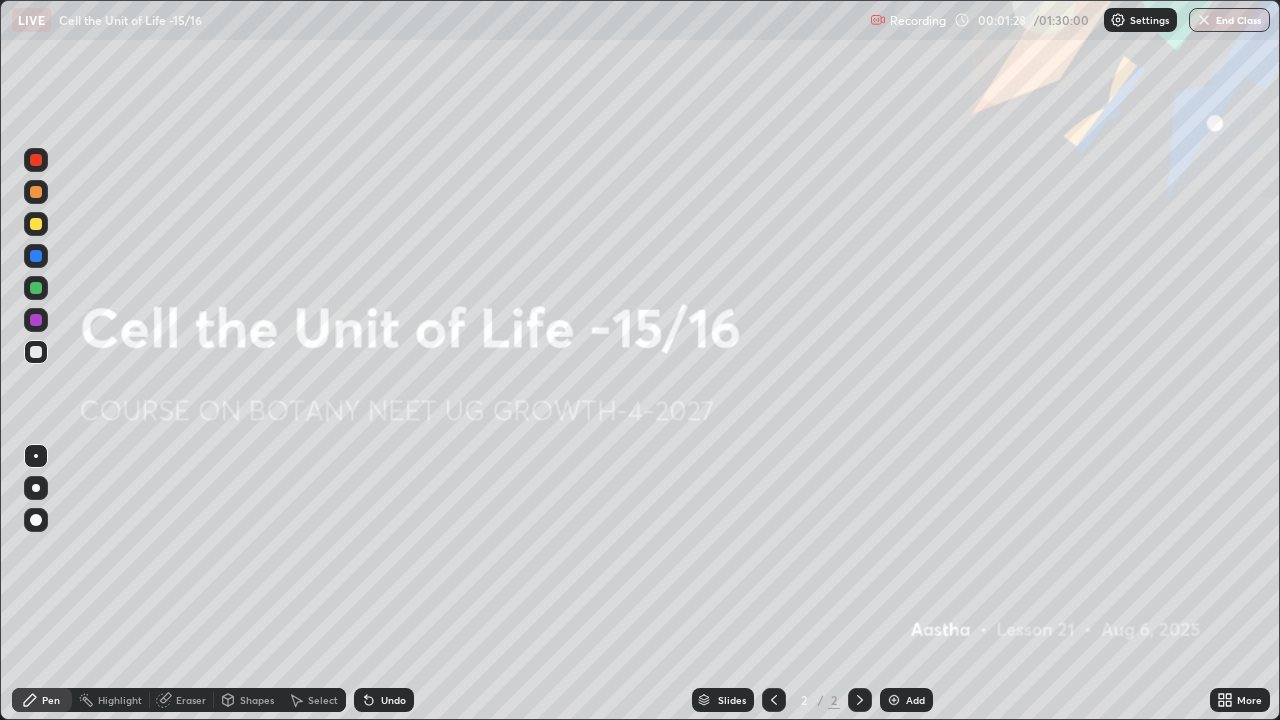 click on "Add" at bounding box center [906, 700] 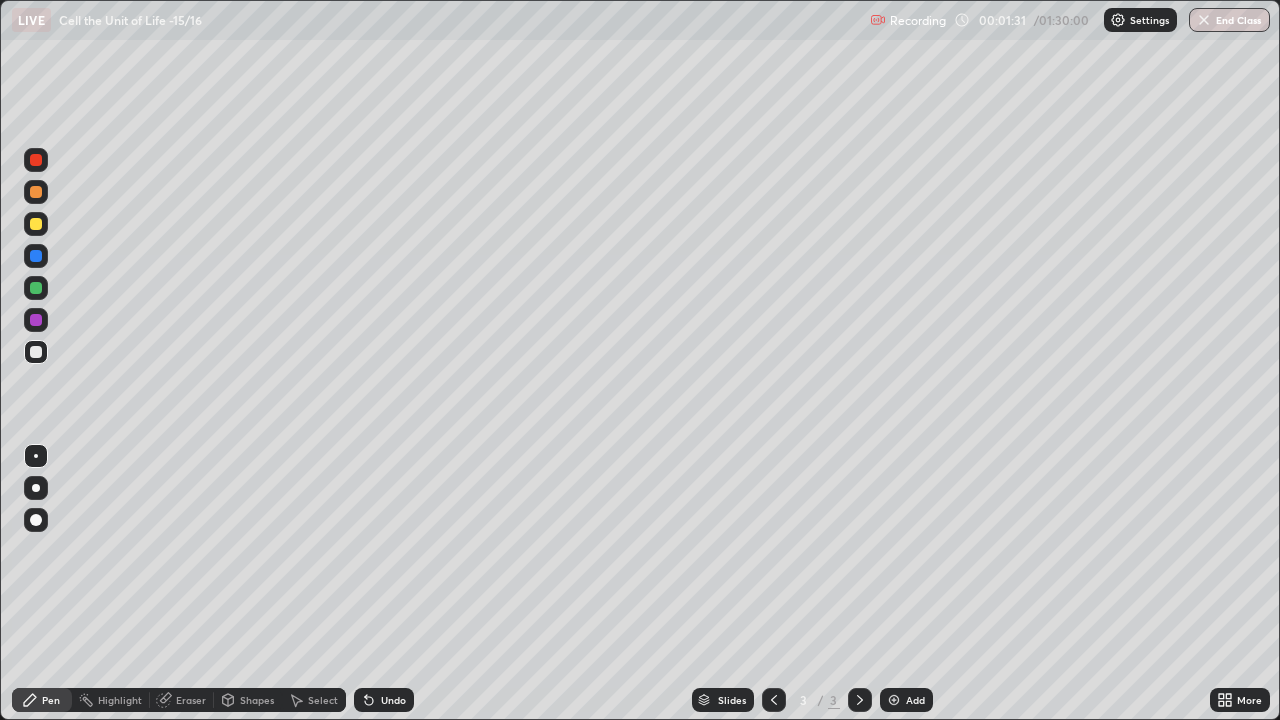click at bounding box center (36, 224) 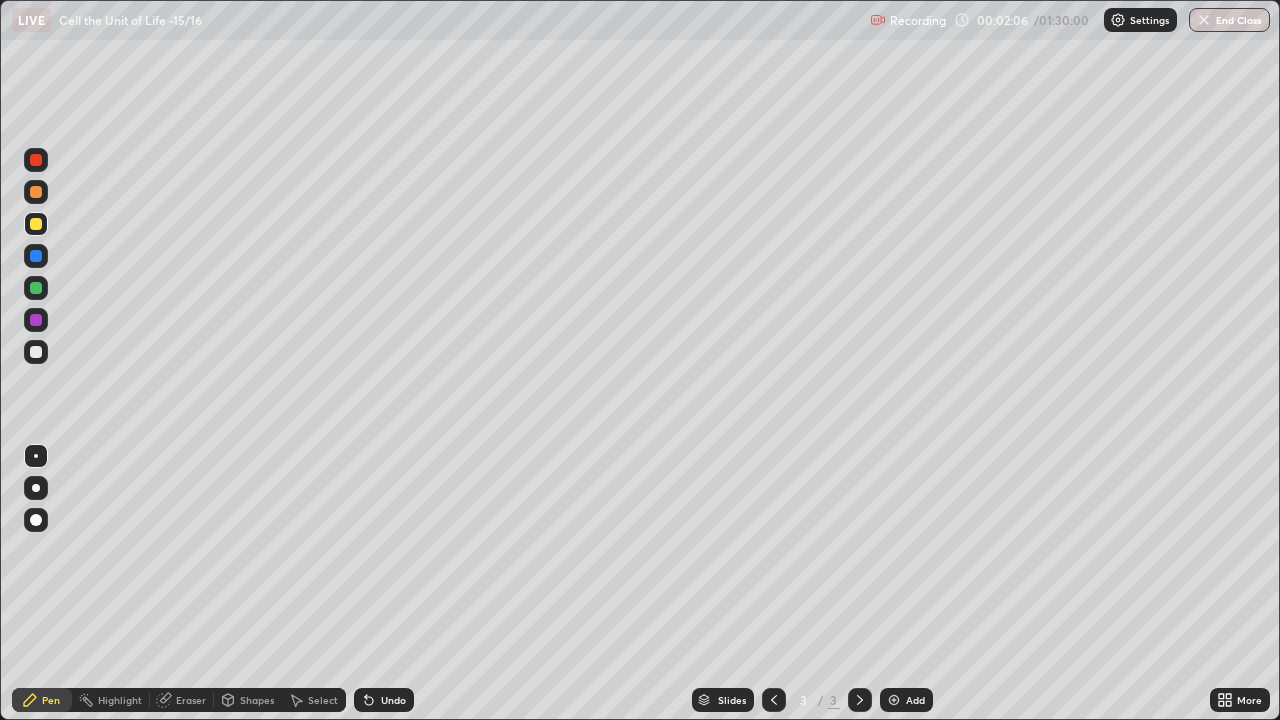 click at bounding box center [36, 352] 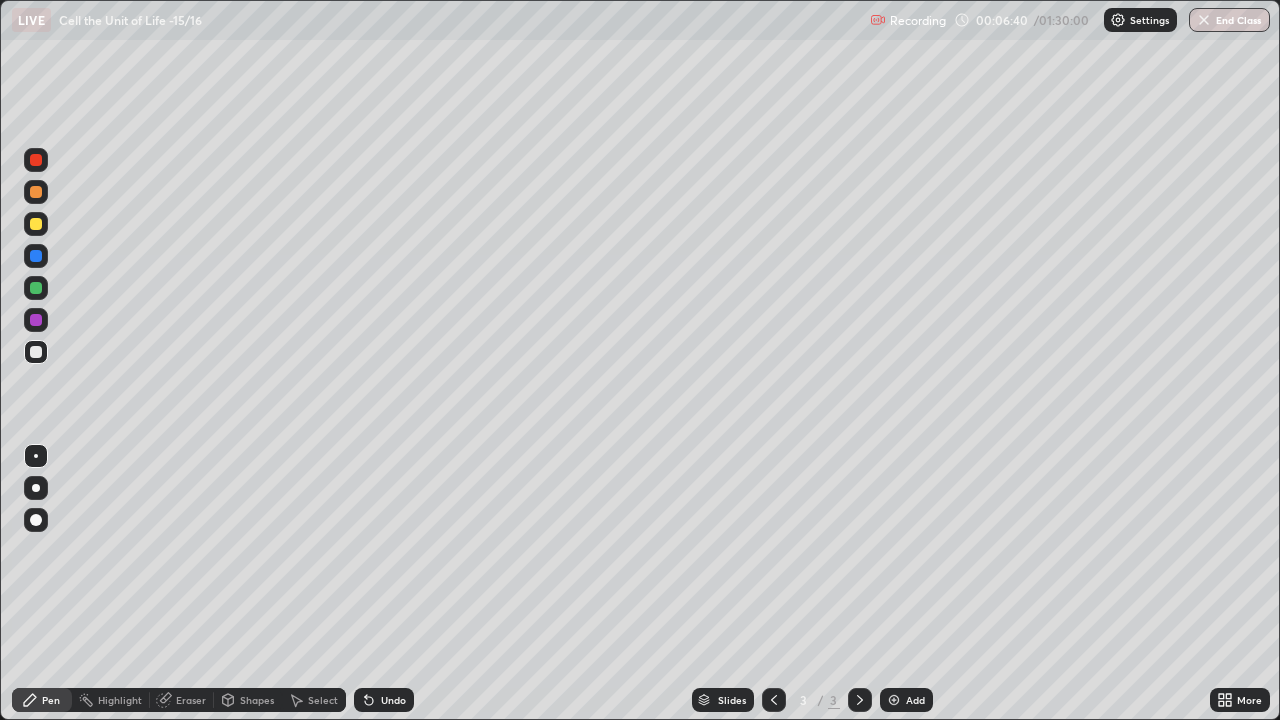 click on "Add" at bounding box center [906, 700] 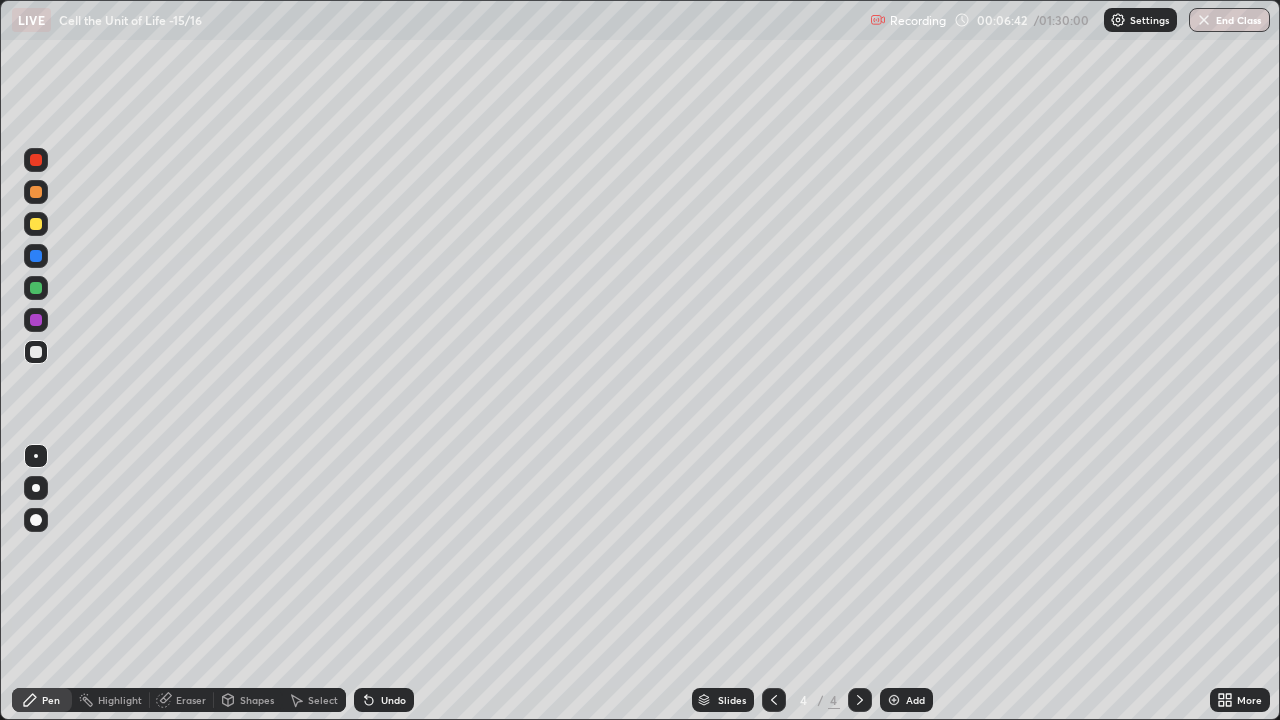 click at bounding box center (36, 224) 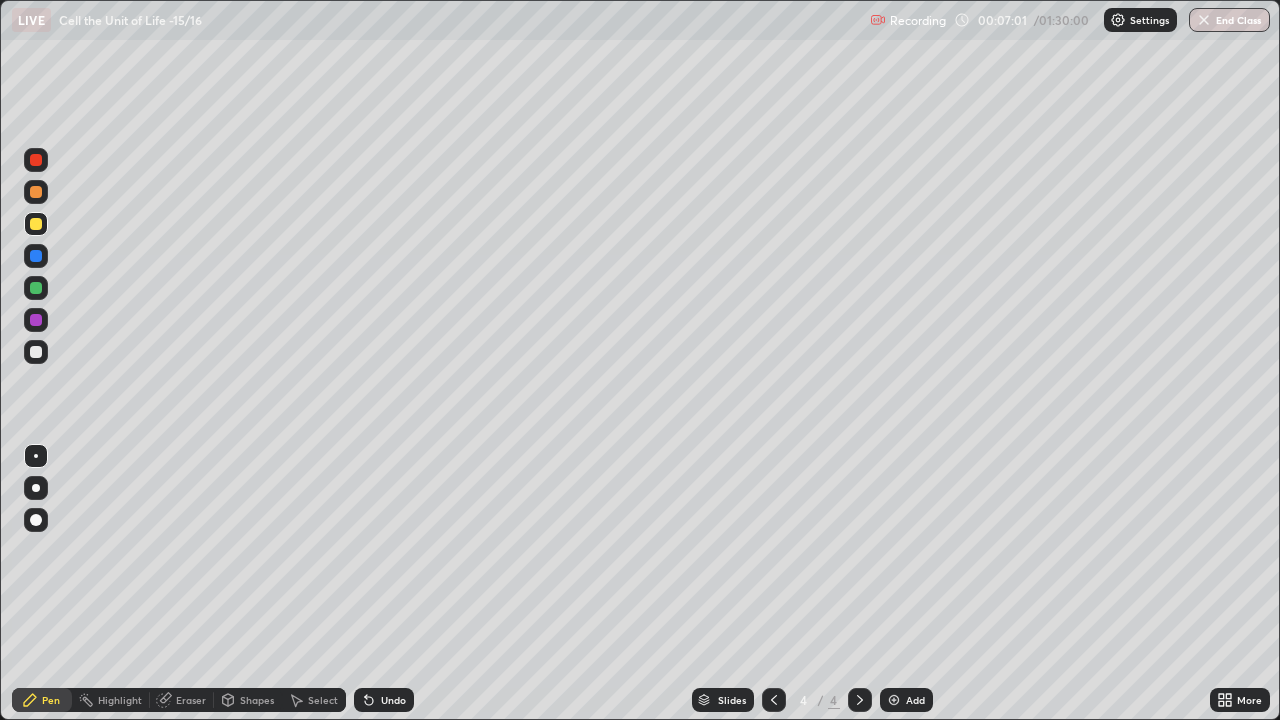 click at bounding box center [36, 256] 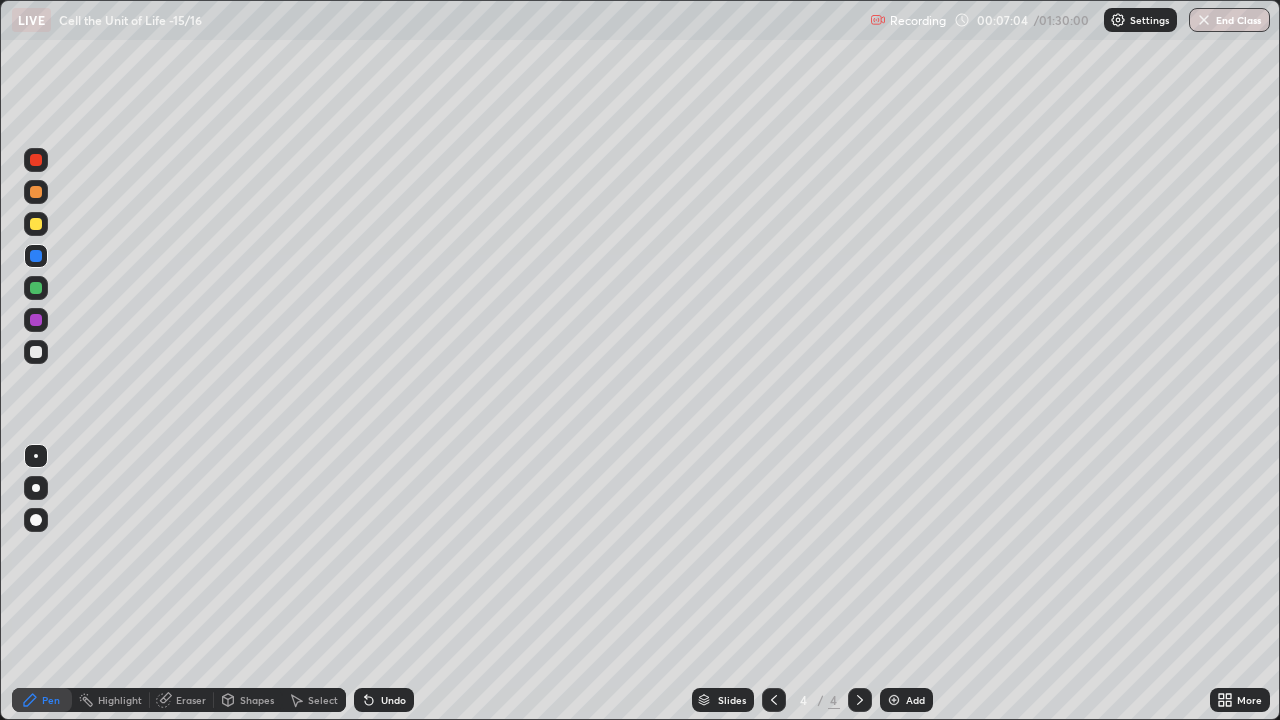 click at bounding box center (36, 288) 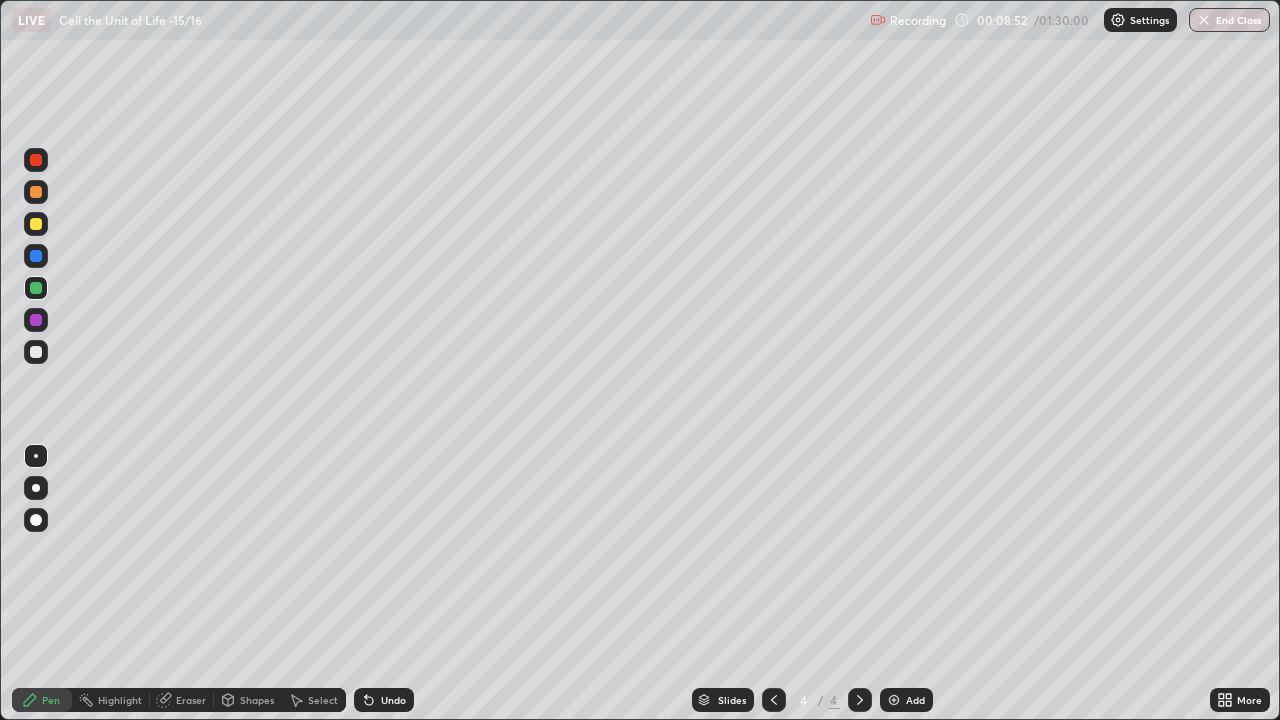click at bounding box center [36, 352] 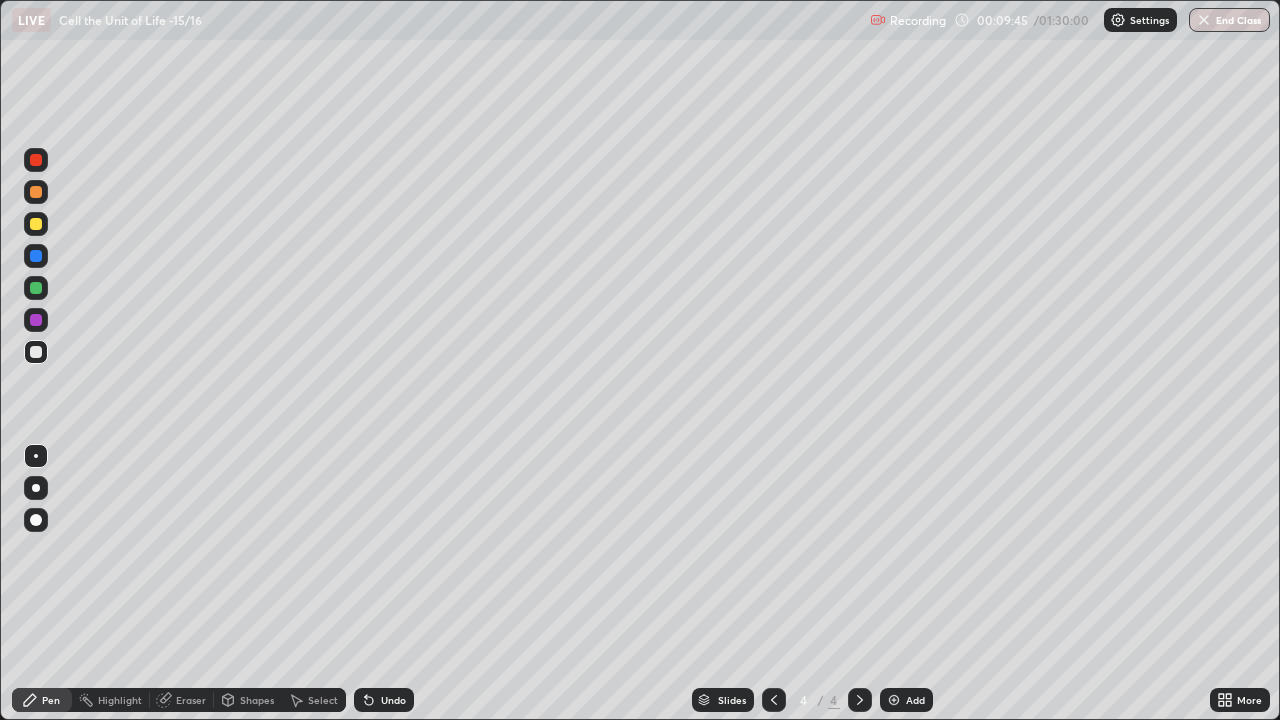 click at bounding box center (36, 224) 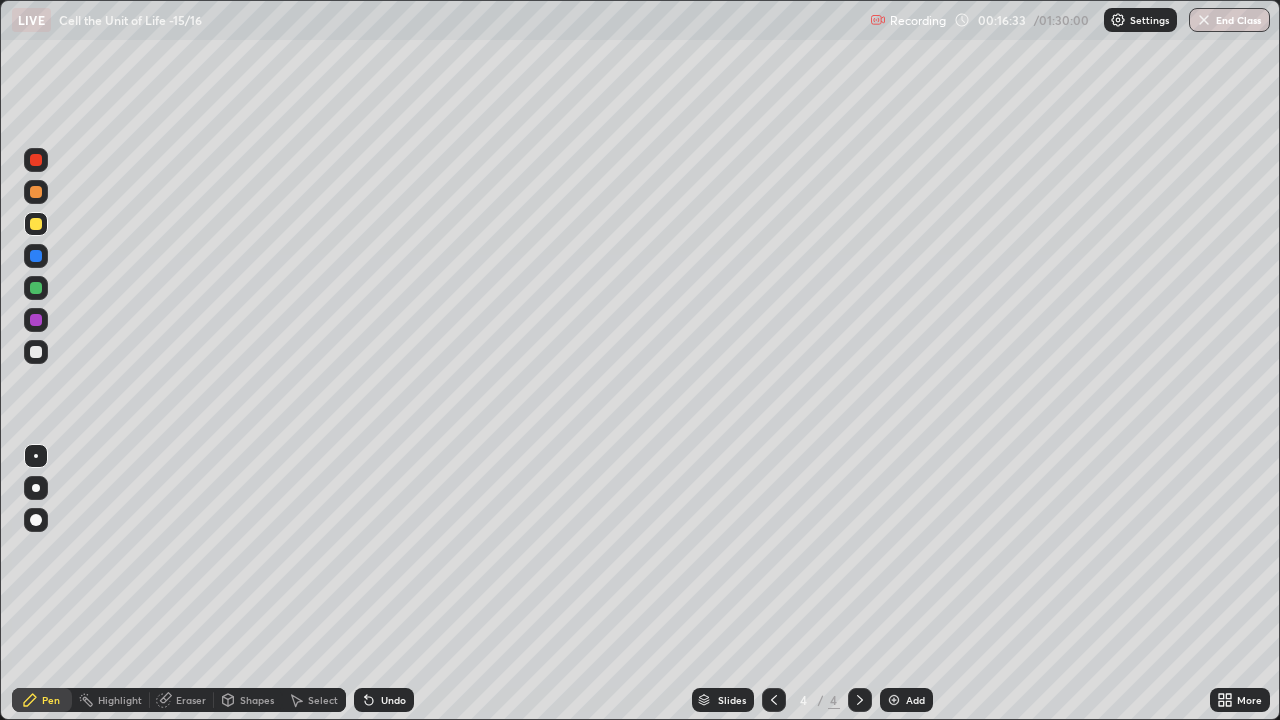 click at bounding box center (36, 352) 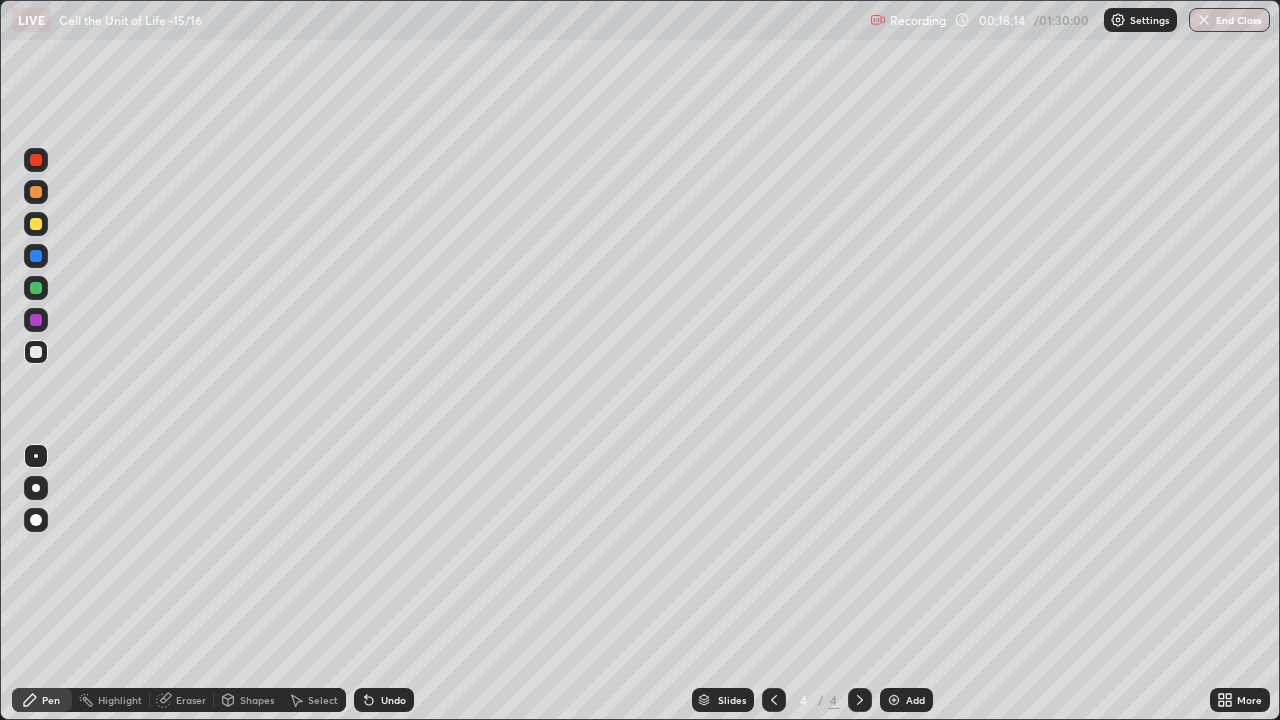 click on "Add" at bounding box center (906, 700) 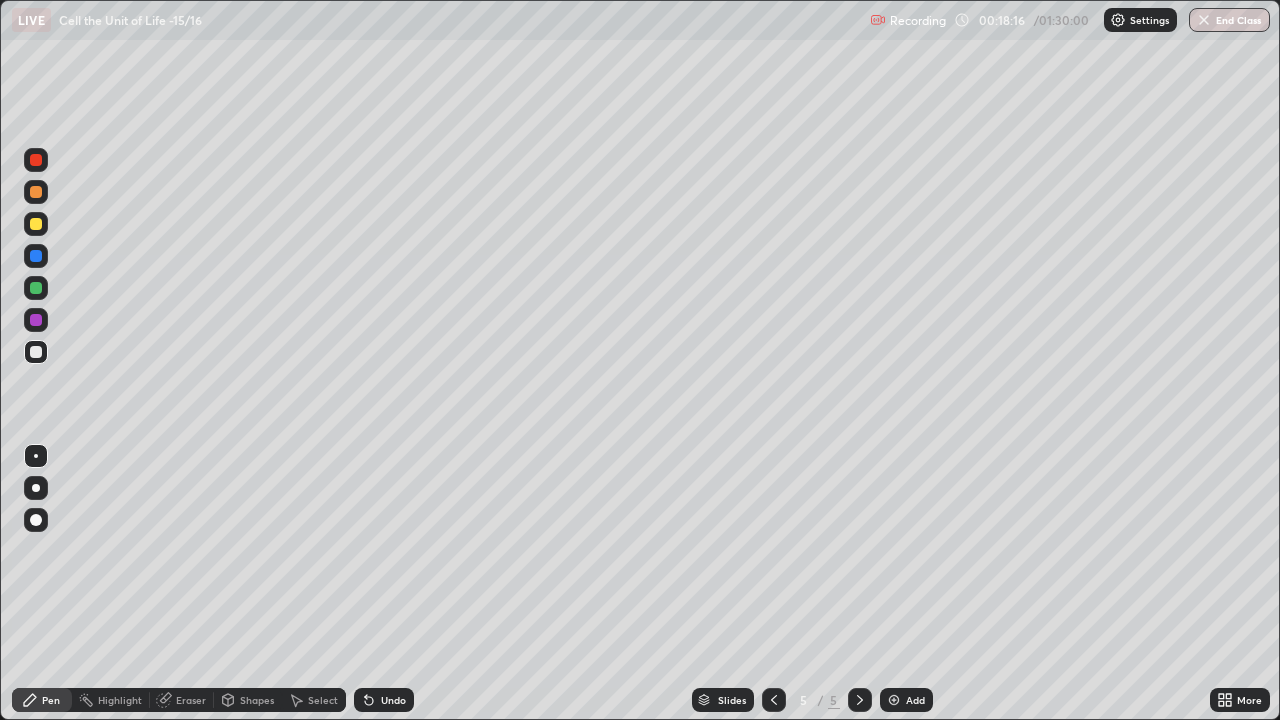 click at bounding box center [36, 160] 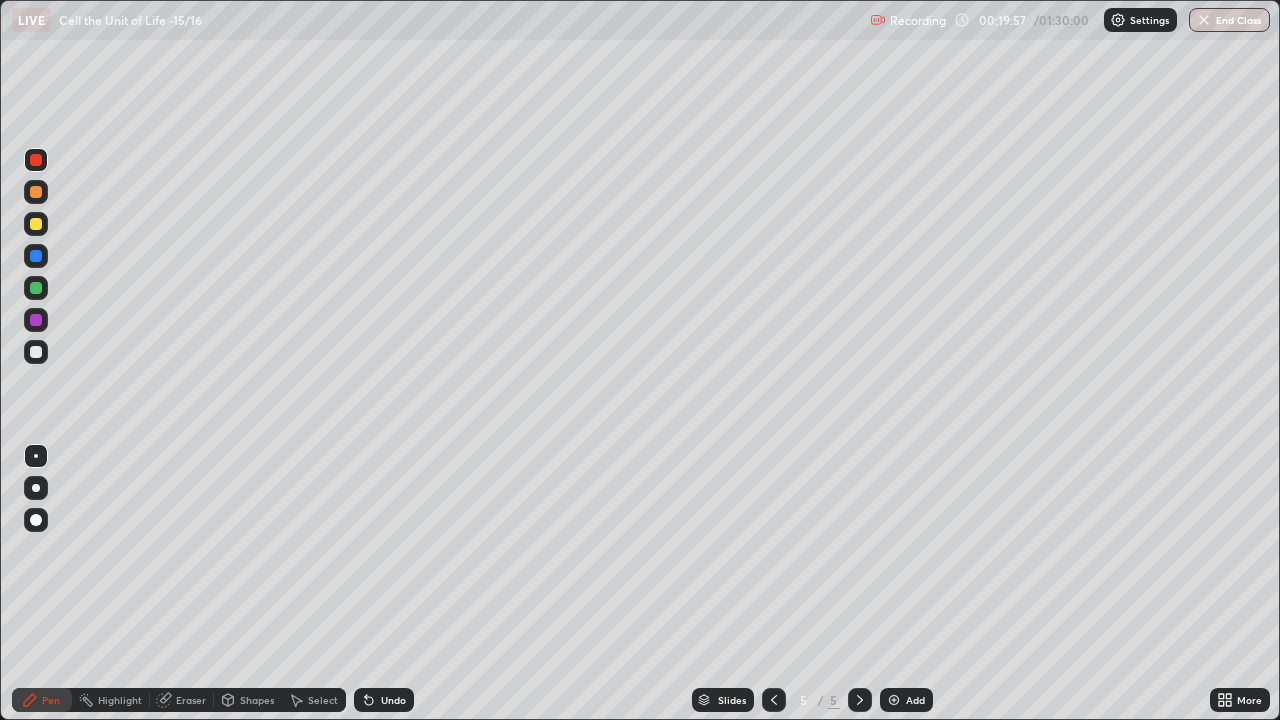 click at bounding box center (36, 224) 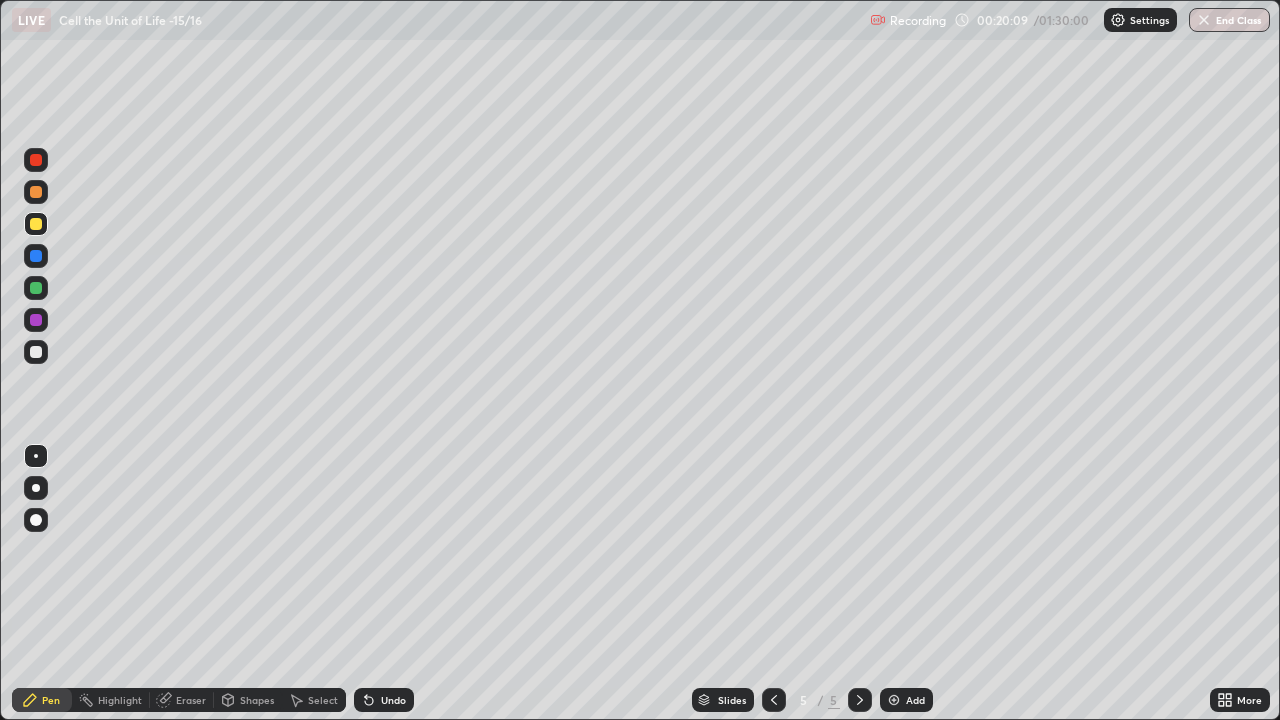 click on "Eraser" at bounding box center (191, 700) 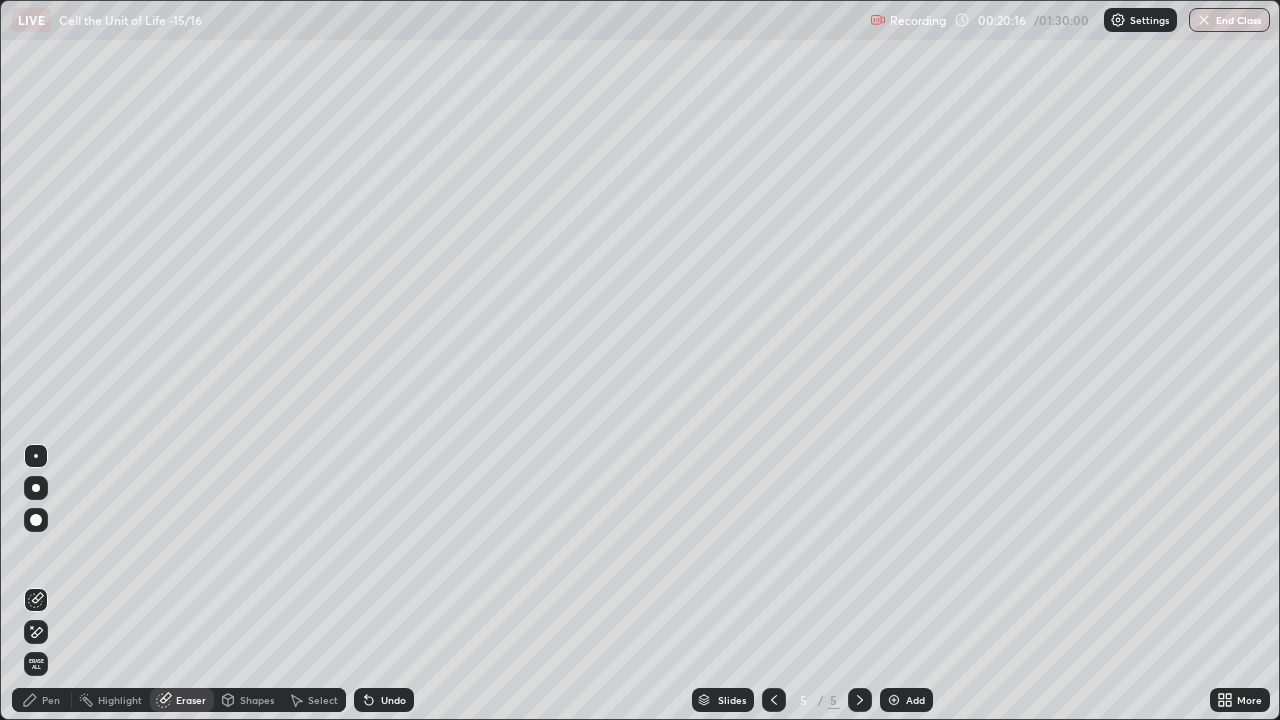 click on "Pen" at bounding box center (51, 700) 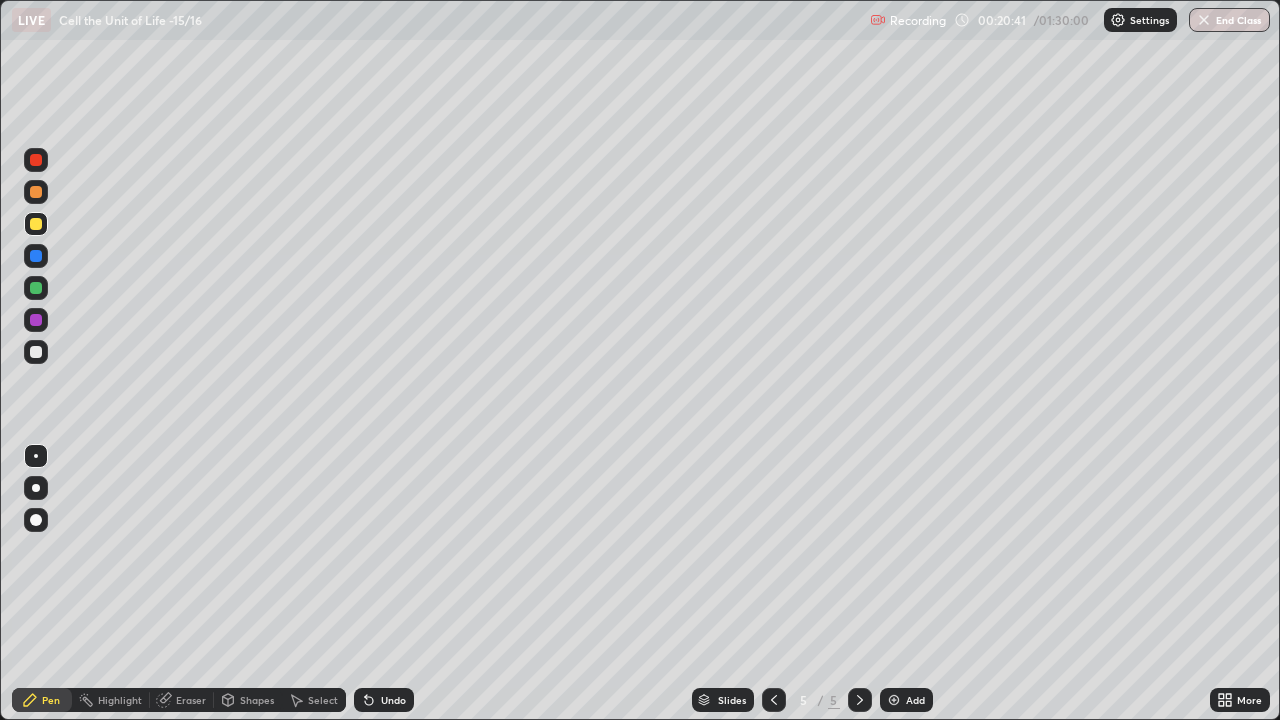 click at bounding box center [36, 352] 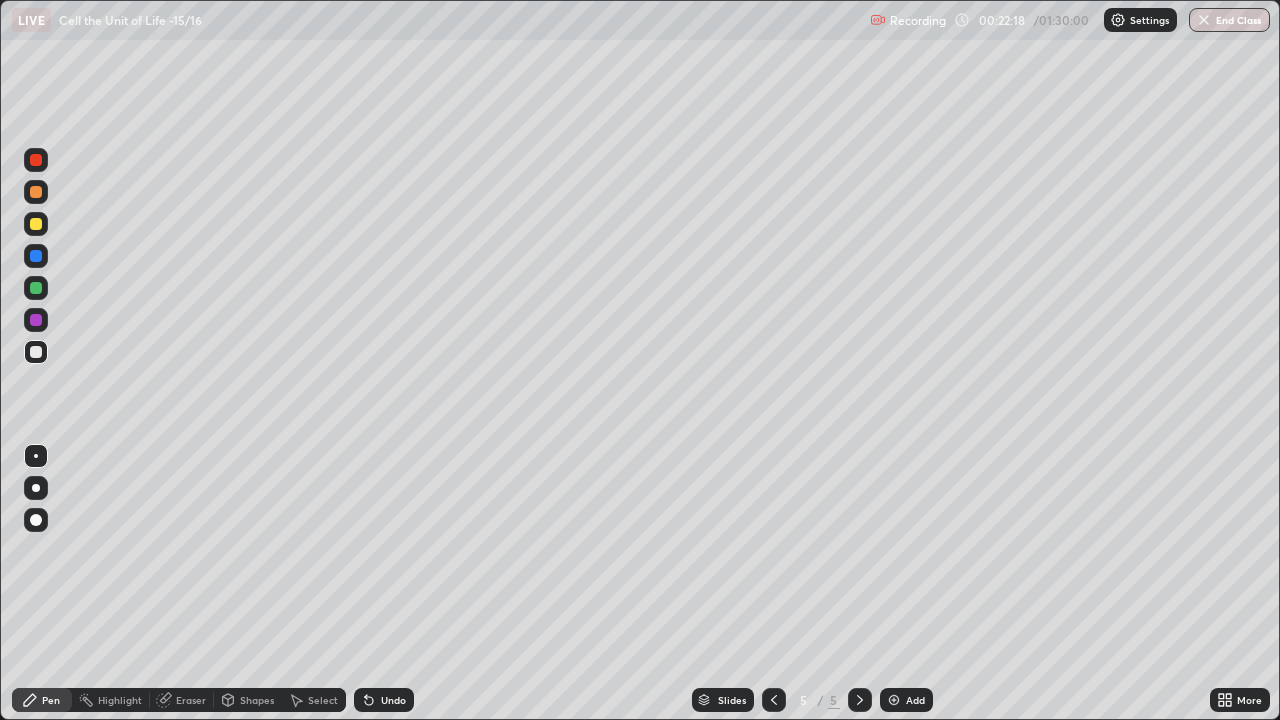 click at bounding box center (36, 224) 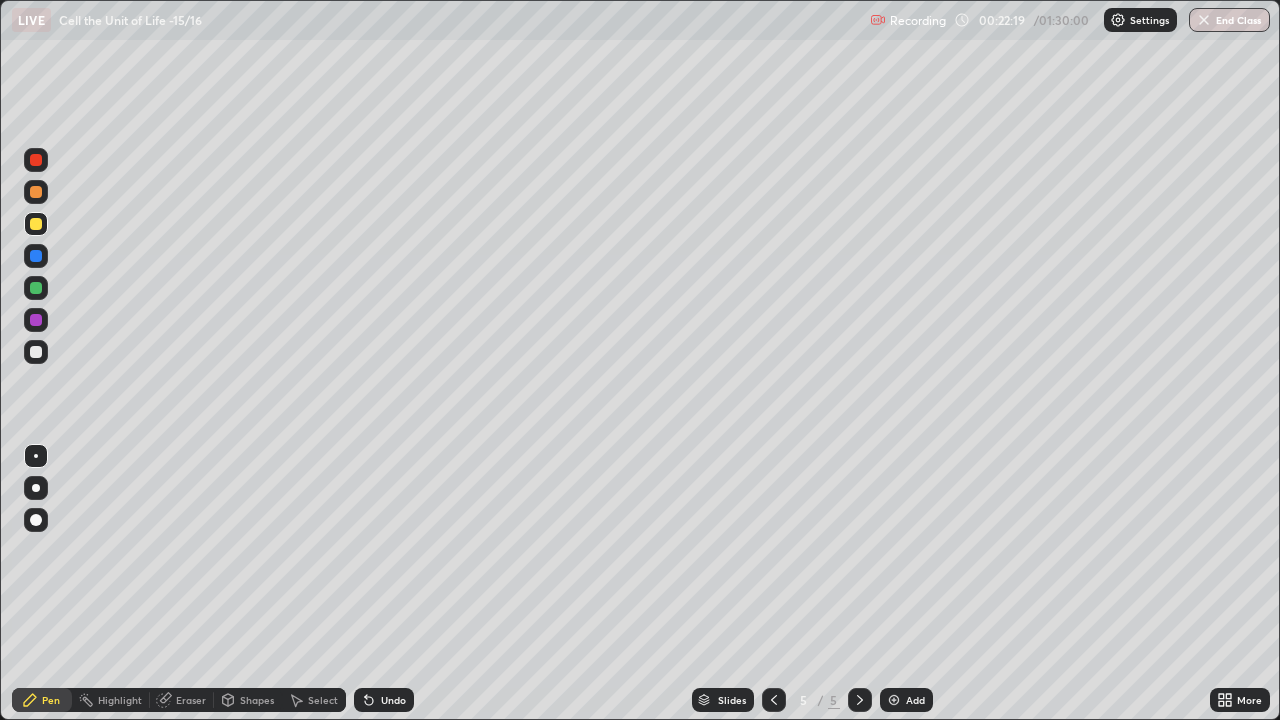 click at bounding box center (36, 288) 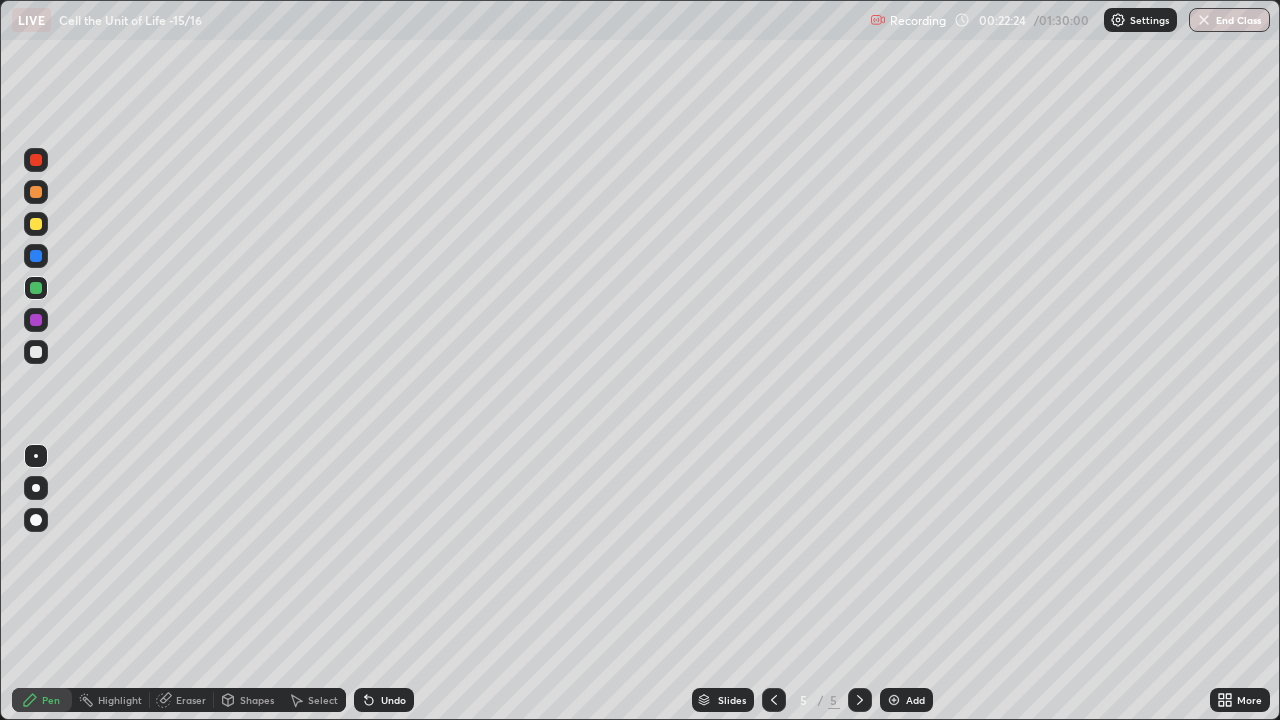 click at bounding box center [36, 224] 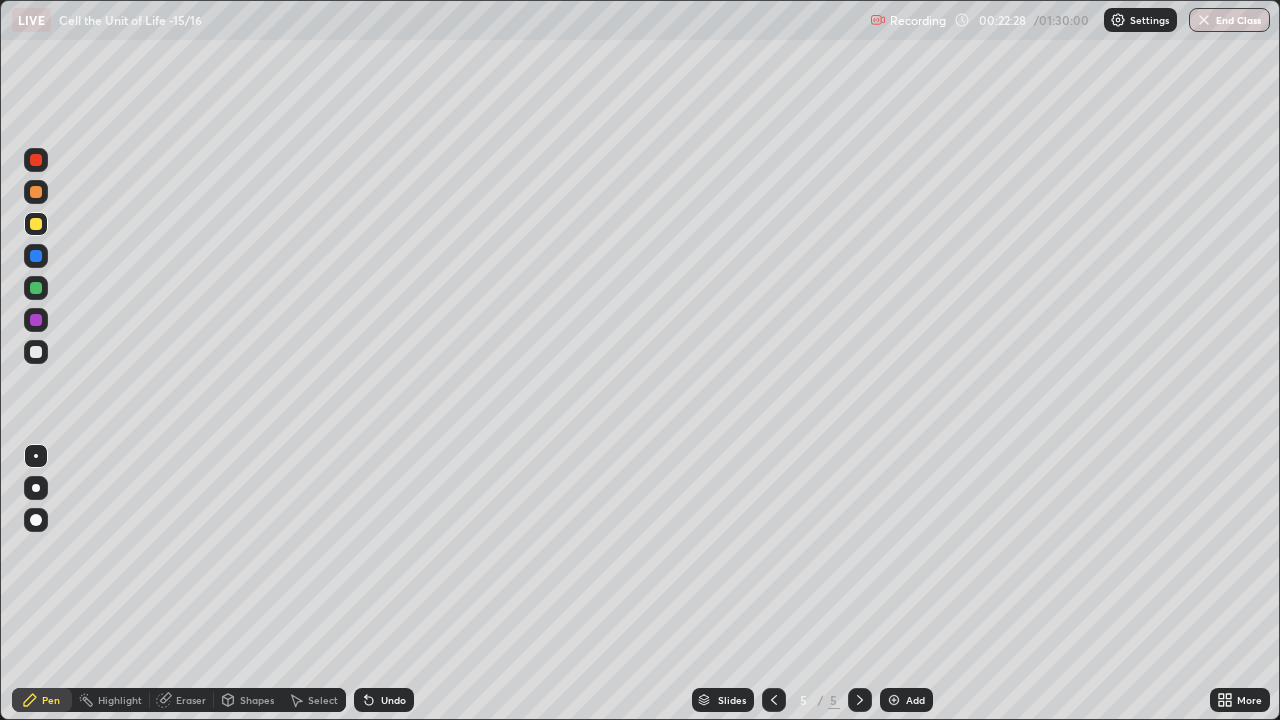 click at bounding box center [36, 192] 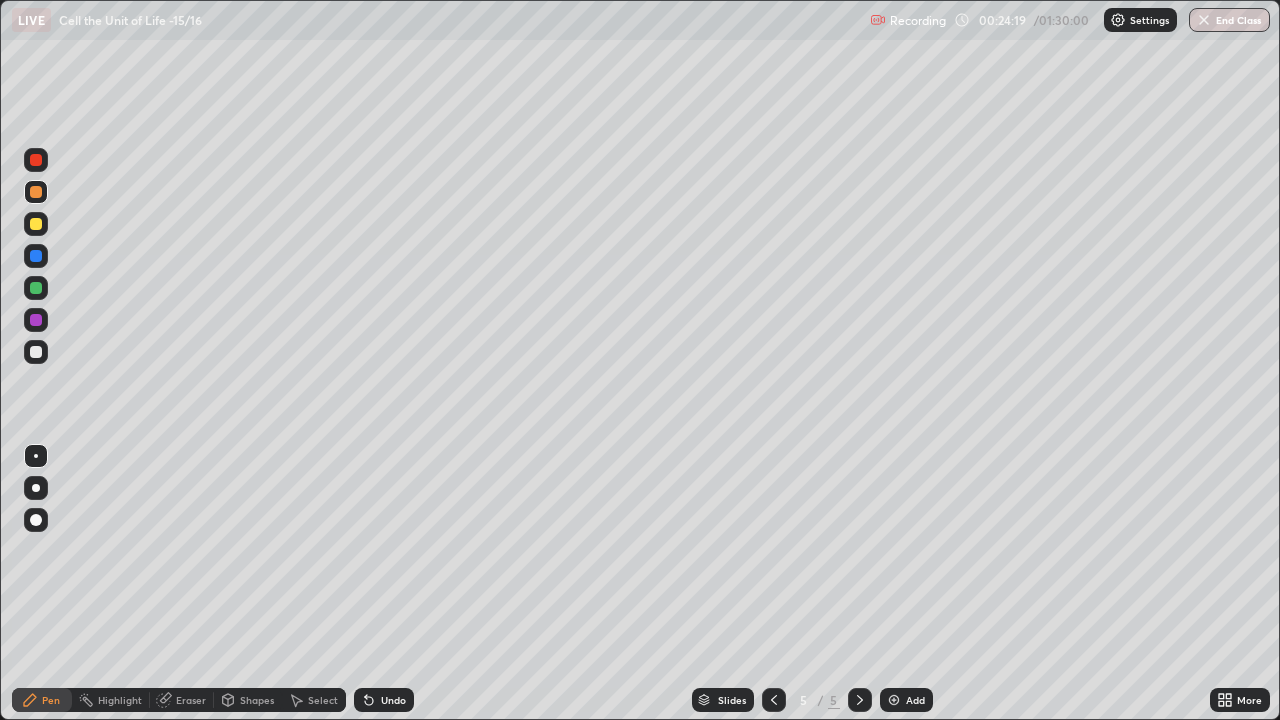 click at bounding box center (36, 256) 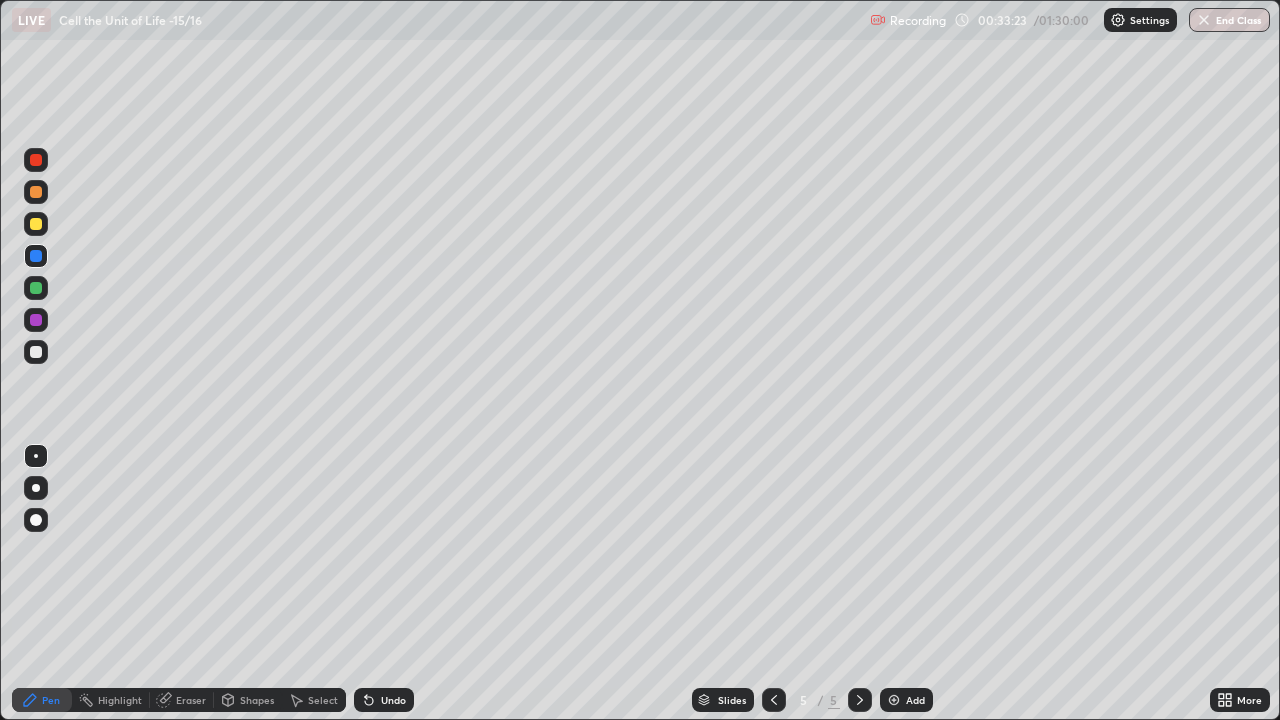 click on "Add" at bounding box center (906, 700) 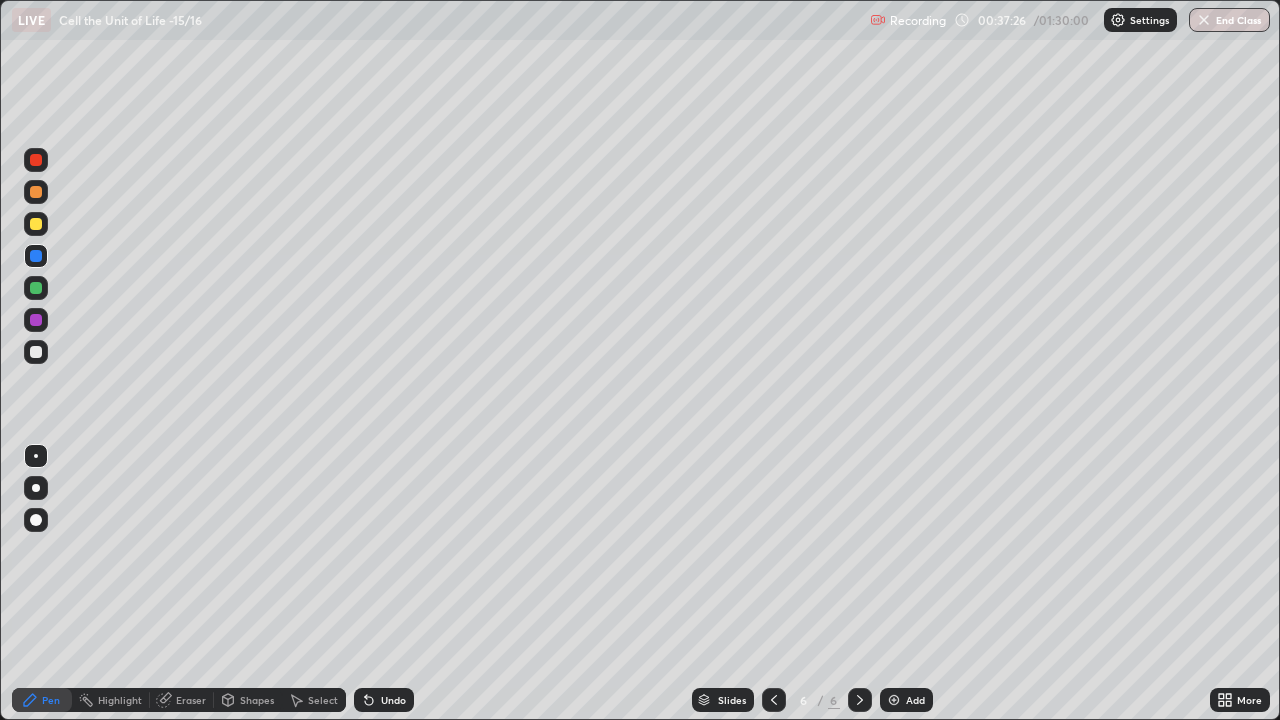 click at bounding box center (36, 288) 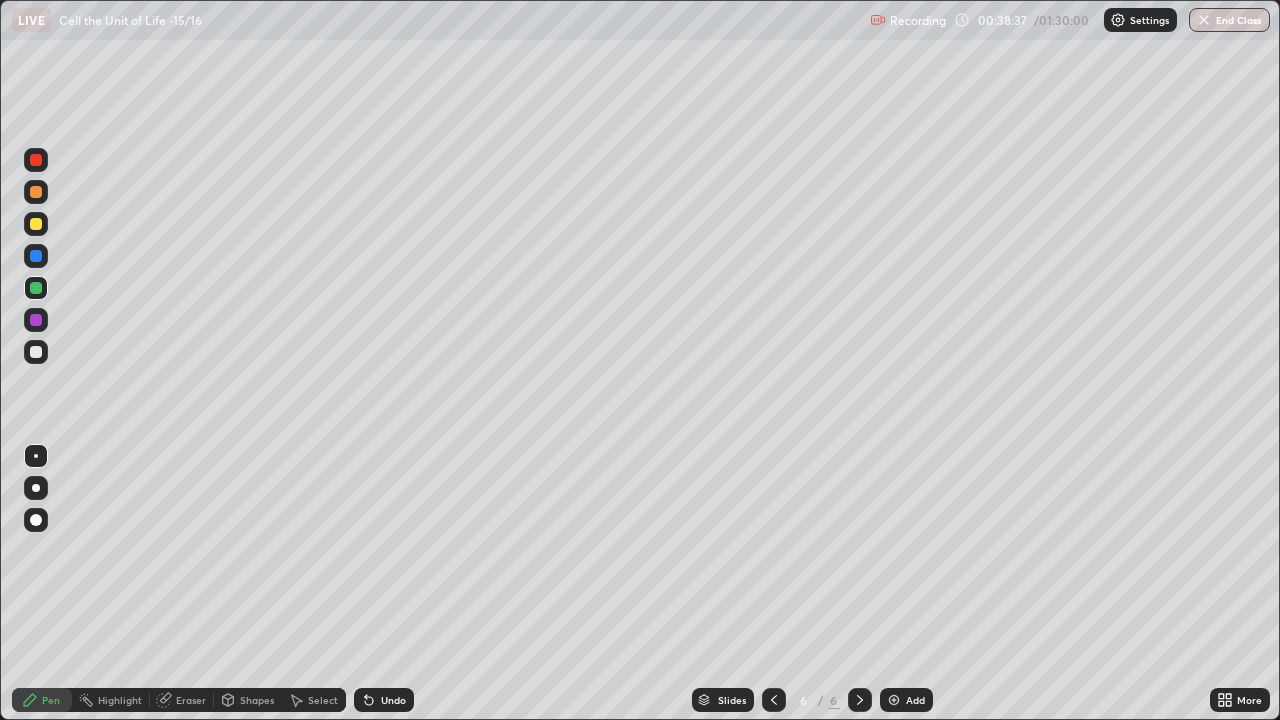 click at bounding box center (36, 352) 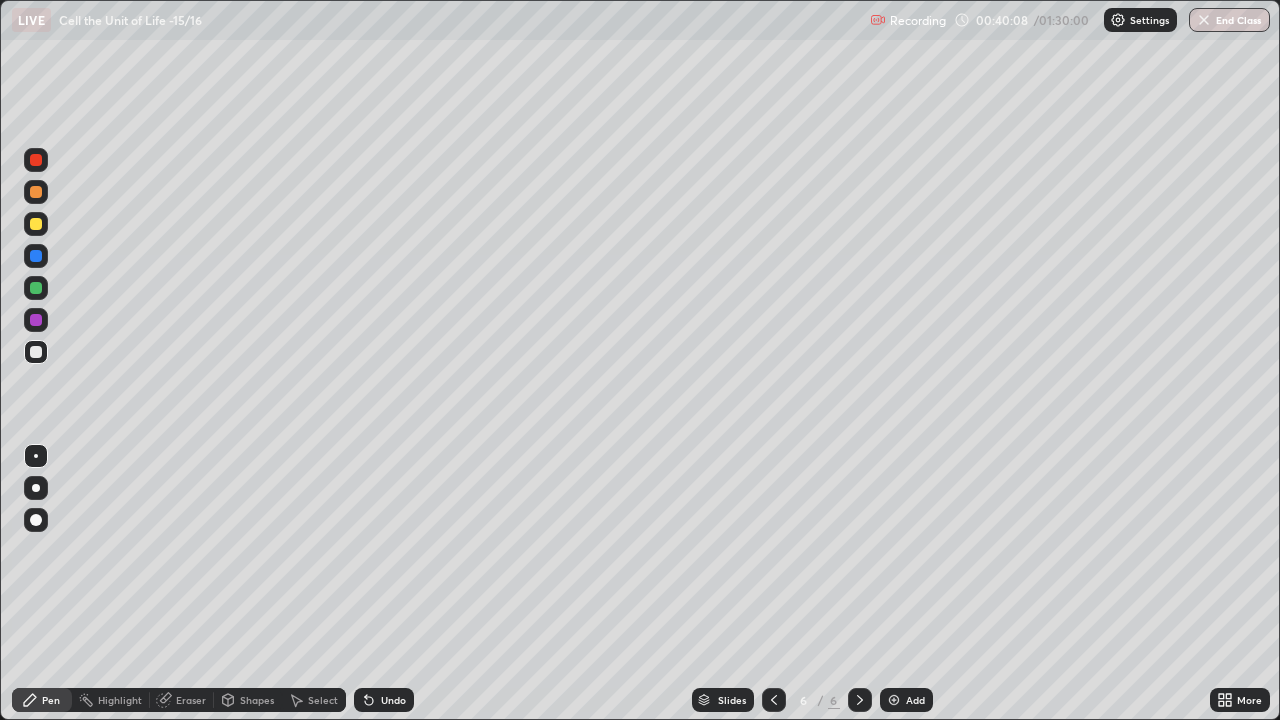 click at bounding box center (774, 700) 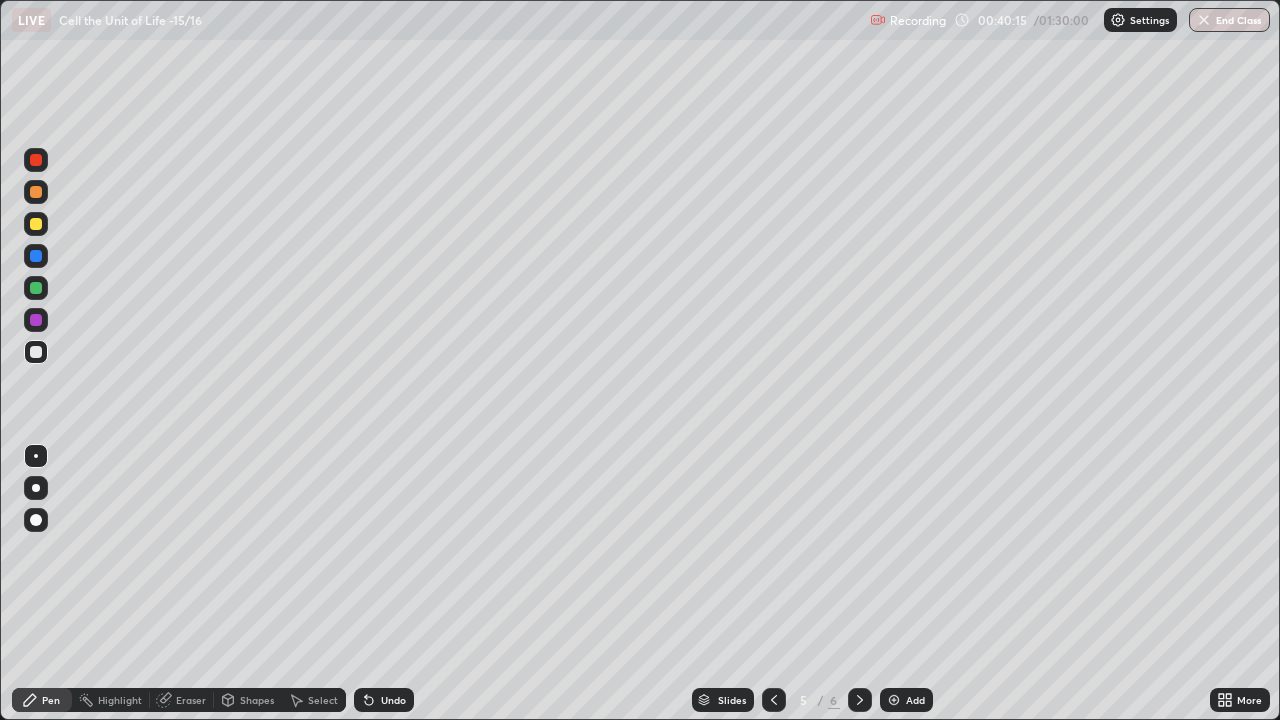 click on "Eraser" at bounding box center [191, 700] 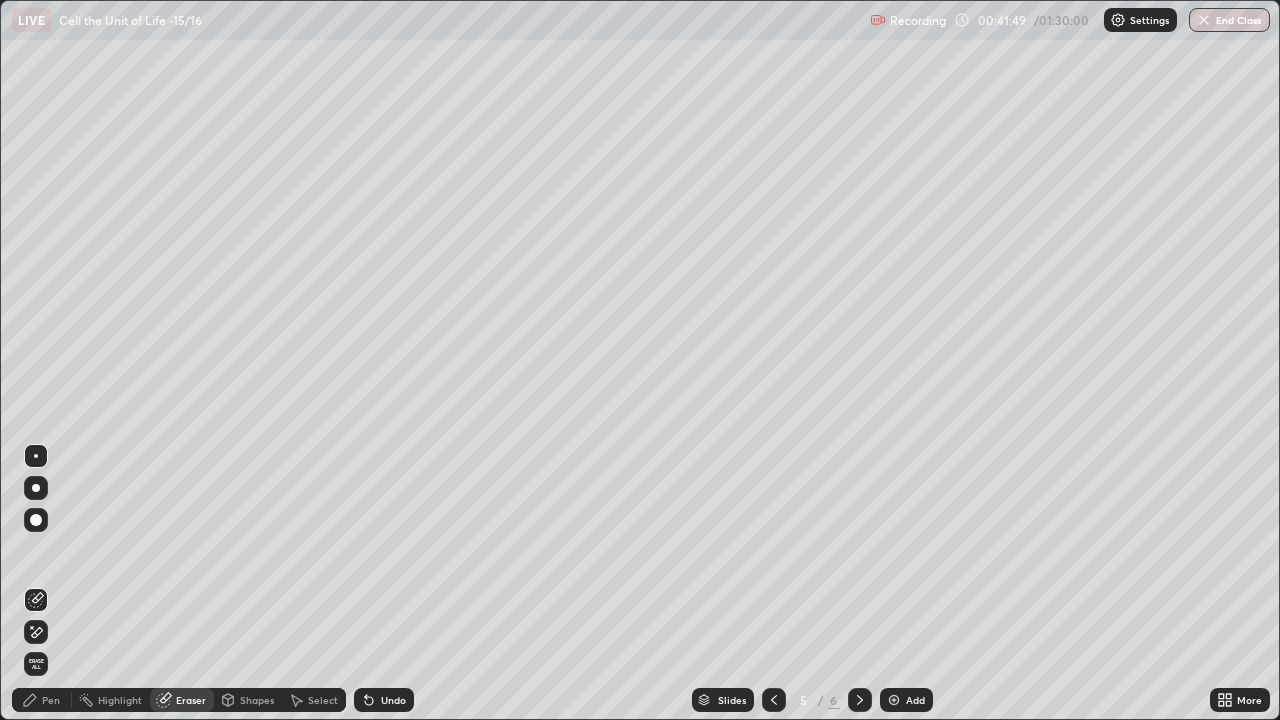 click on "Pen" at bounding box center (51, 700) 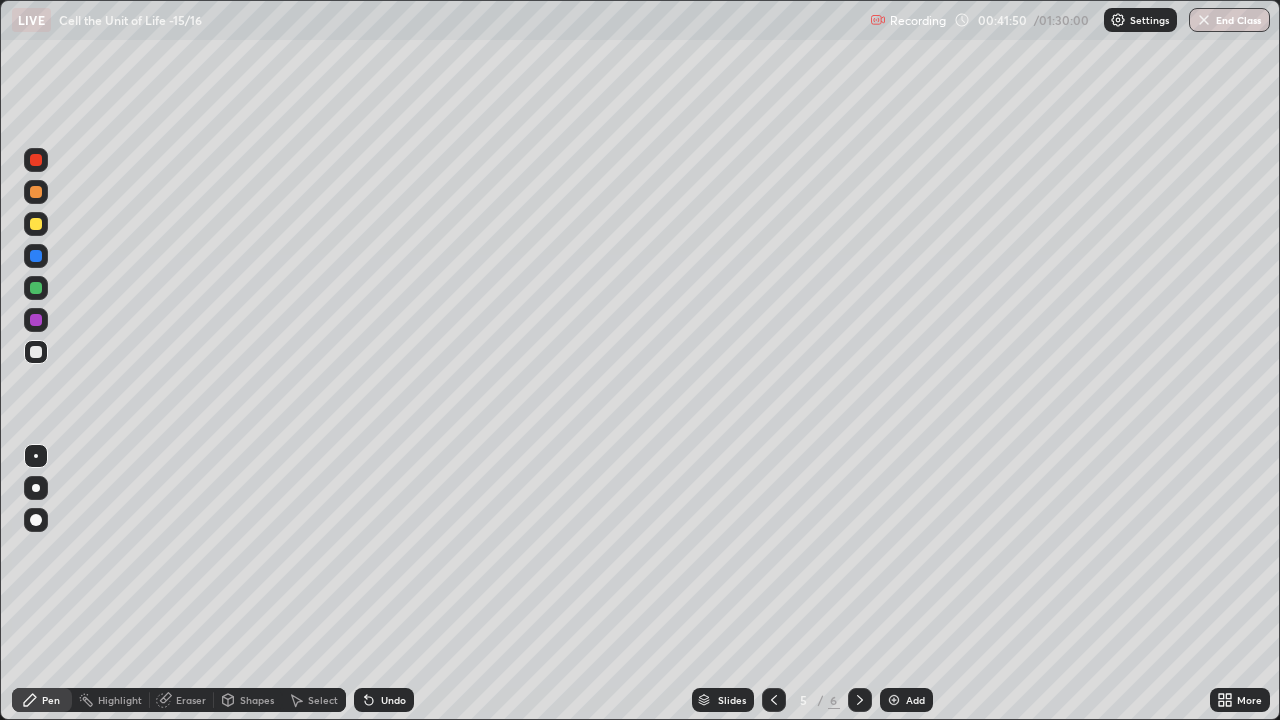 click at bounding box center [36, 224] 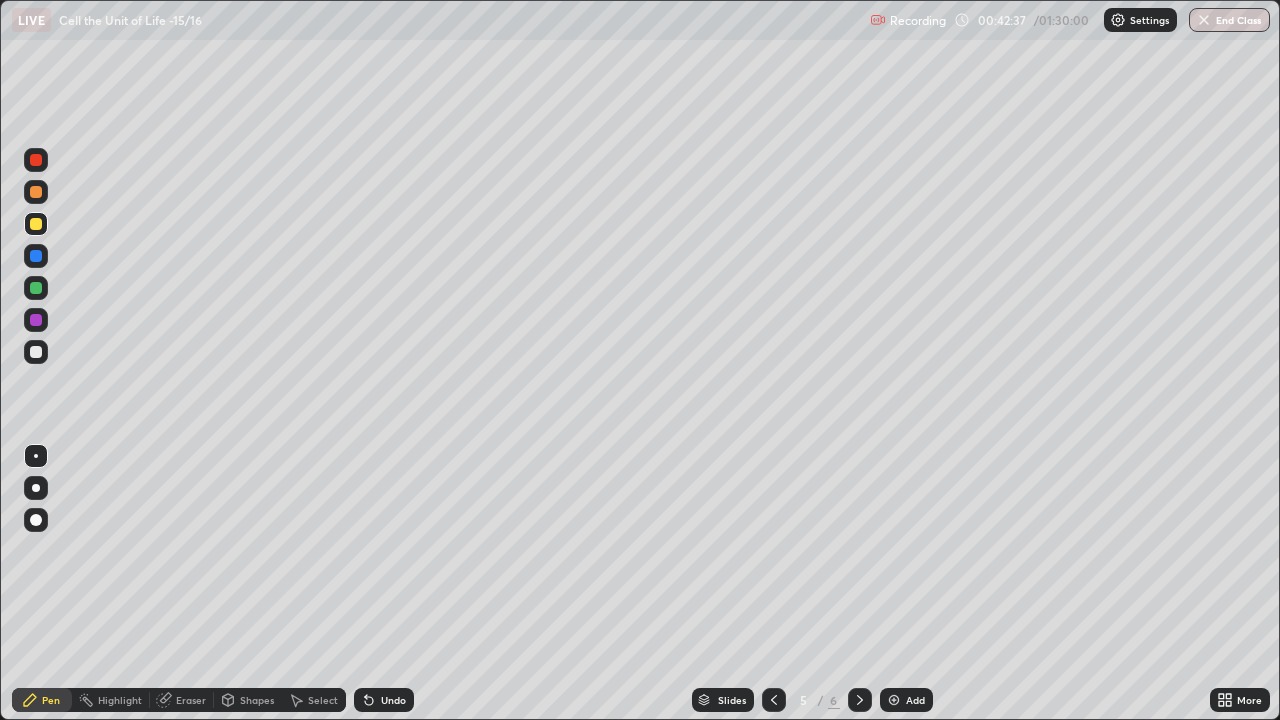 click at bounding box center [36, 288] 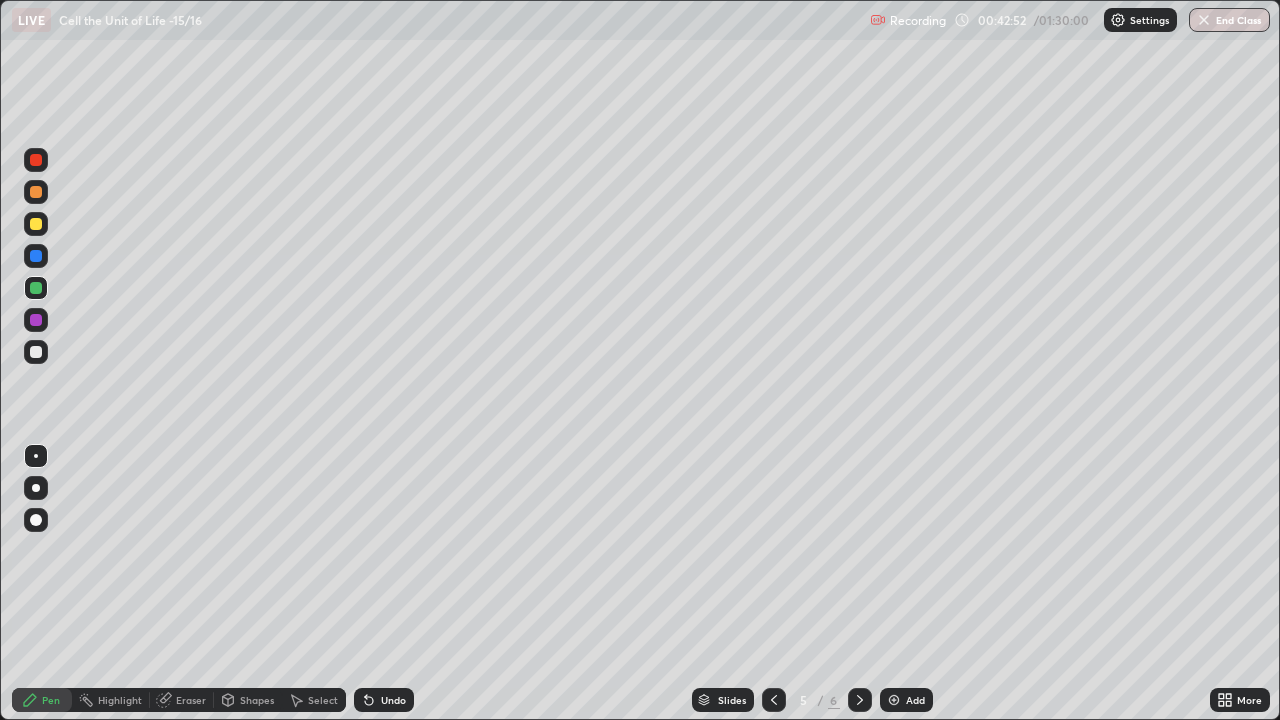 click at bounding box center [36, 192] 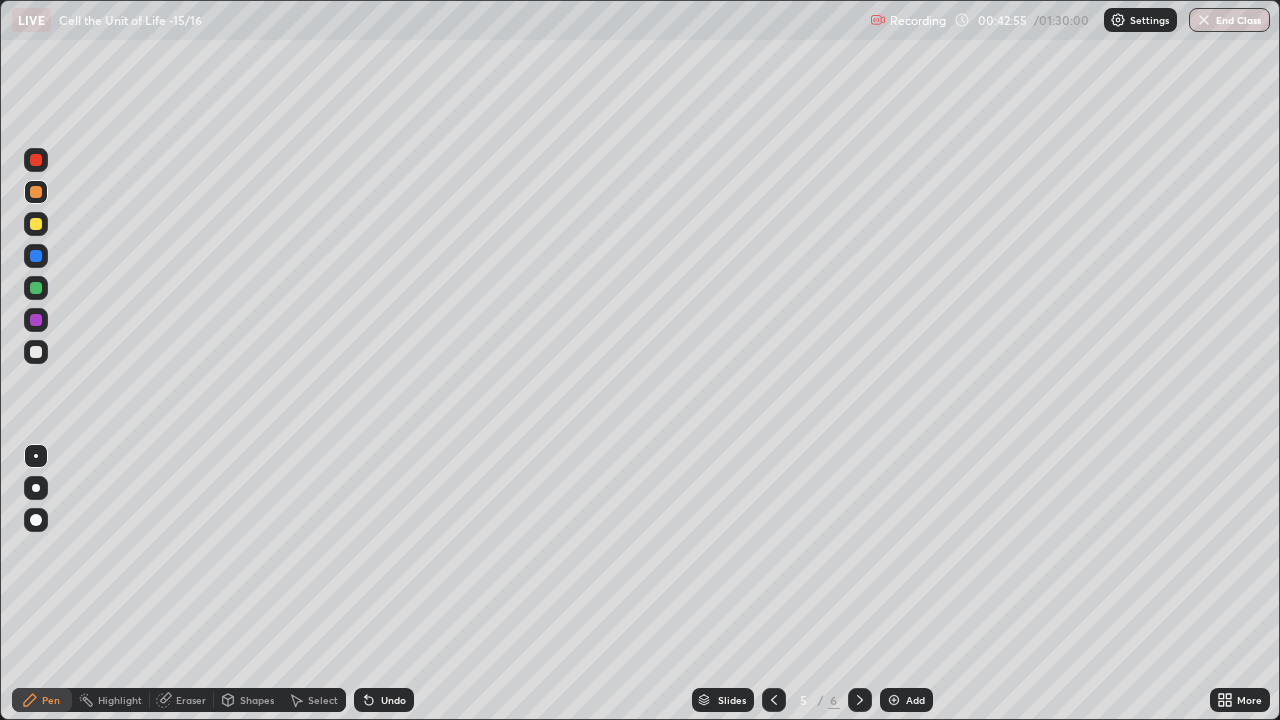 click at bounding box center [36, 288] 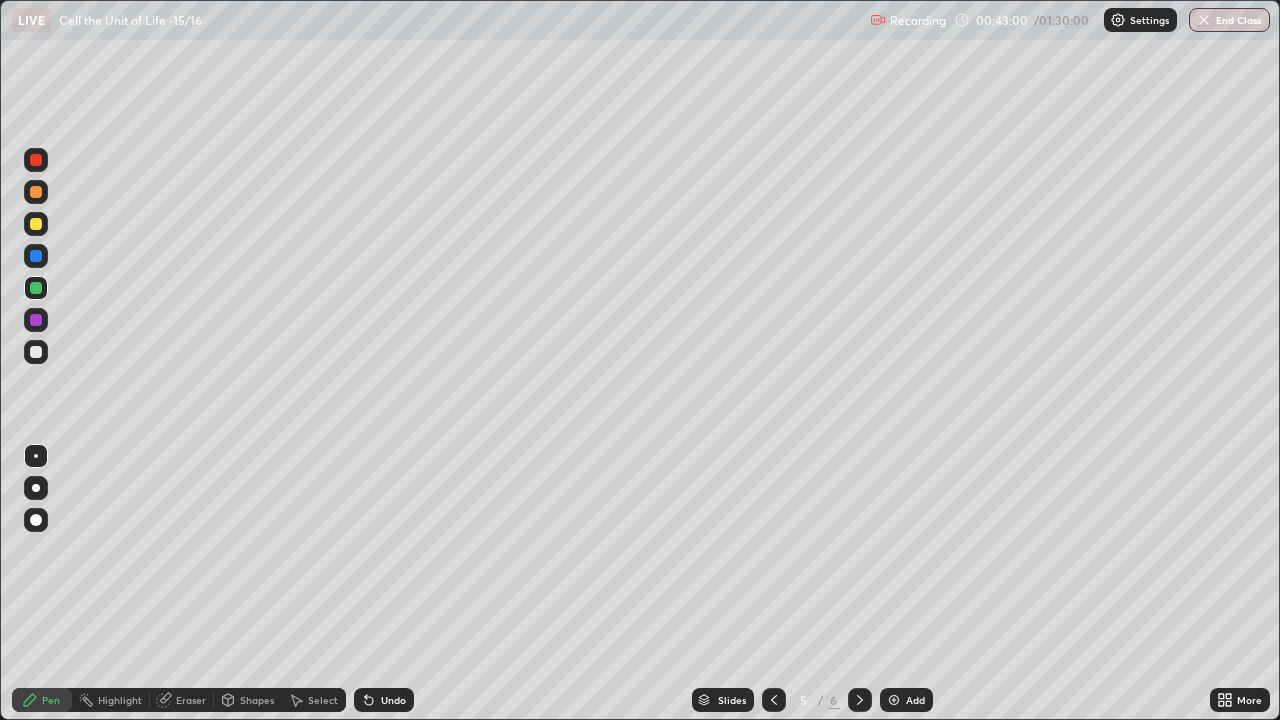 click at bounding box center (36, 192) 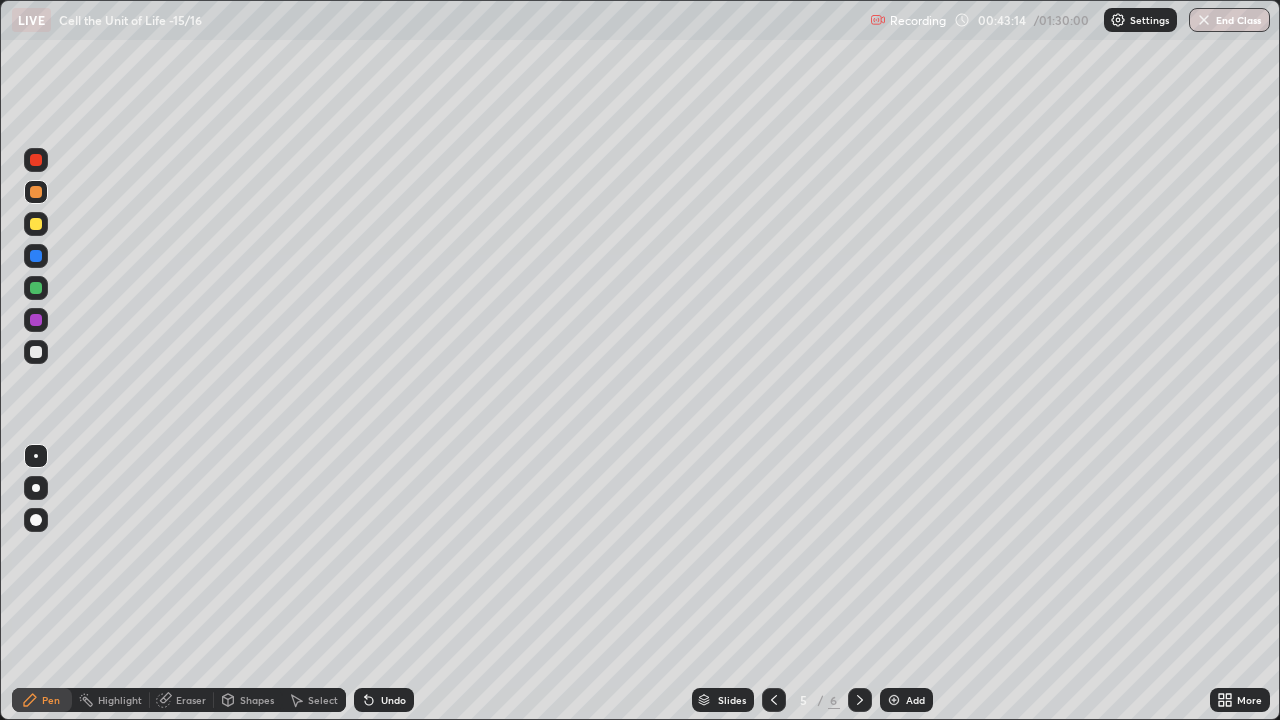 click at bounding box center (36, 256) 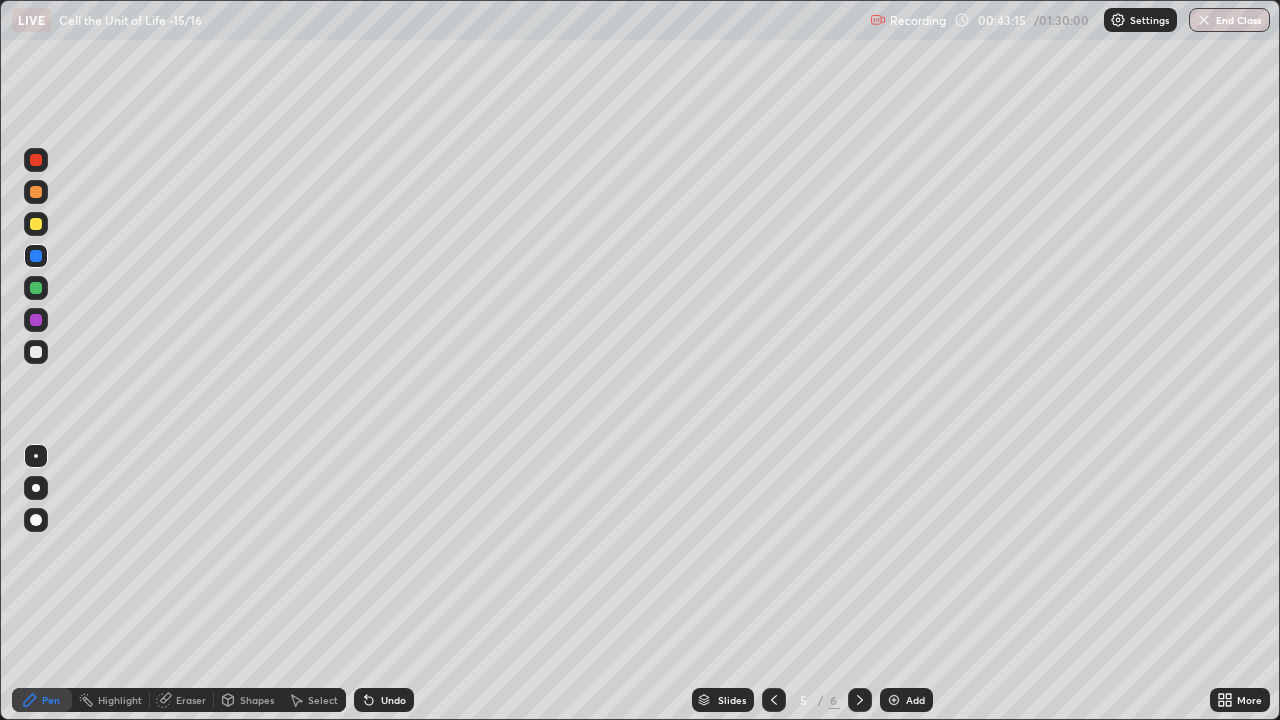 click at bounding box center (36, 320) 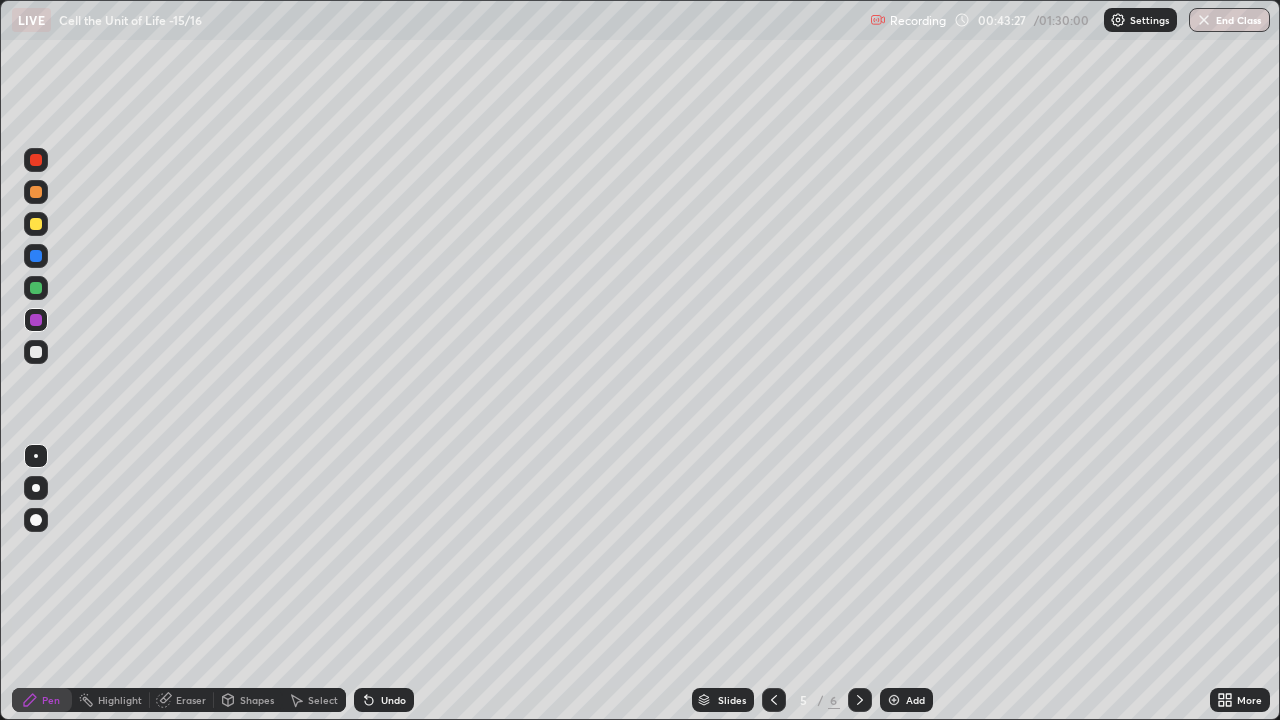 click at bounding box center (36, 256) 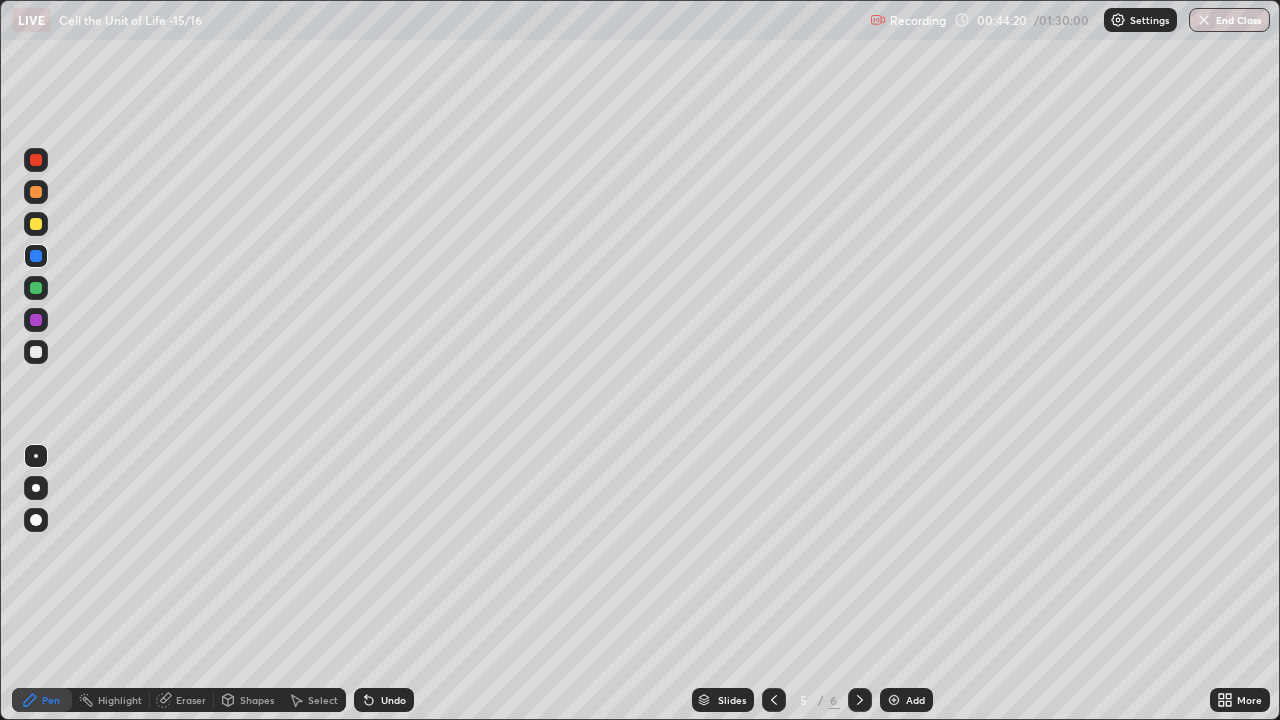 click at bounding box center (36, 288) 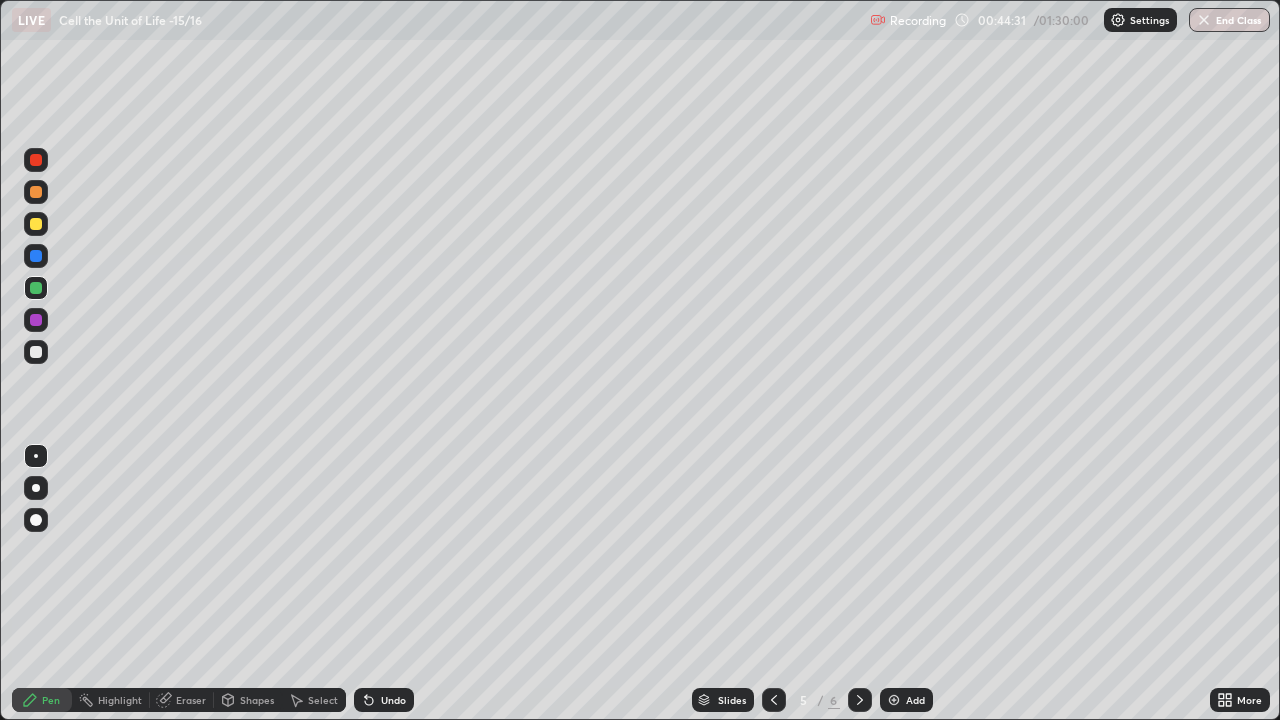 click at bounding box center [36, 160] 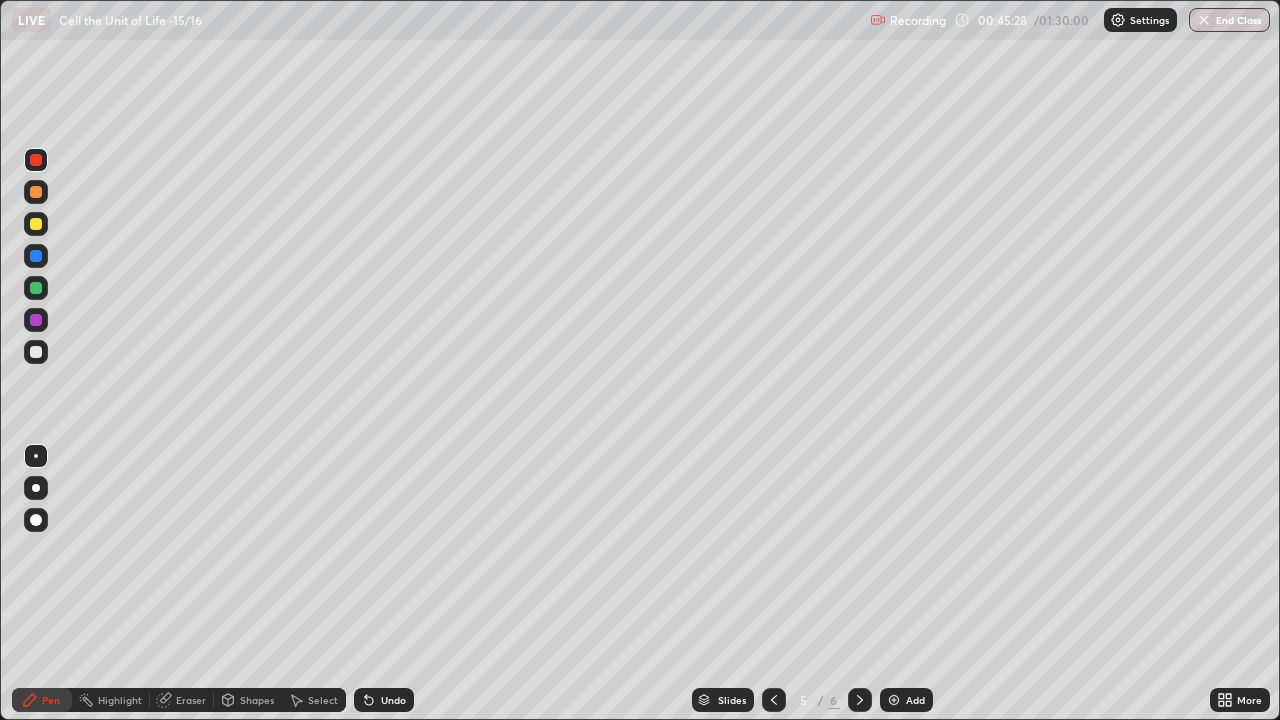 click at bounding box center [860, 700] 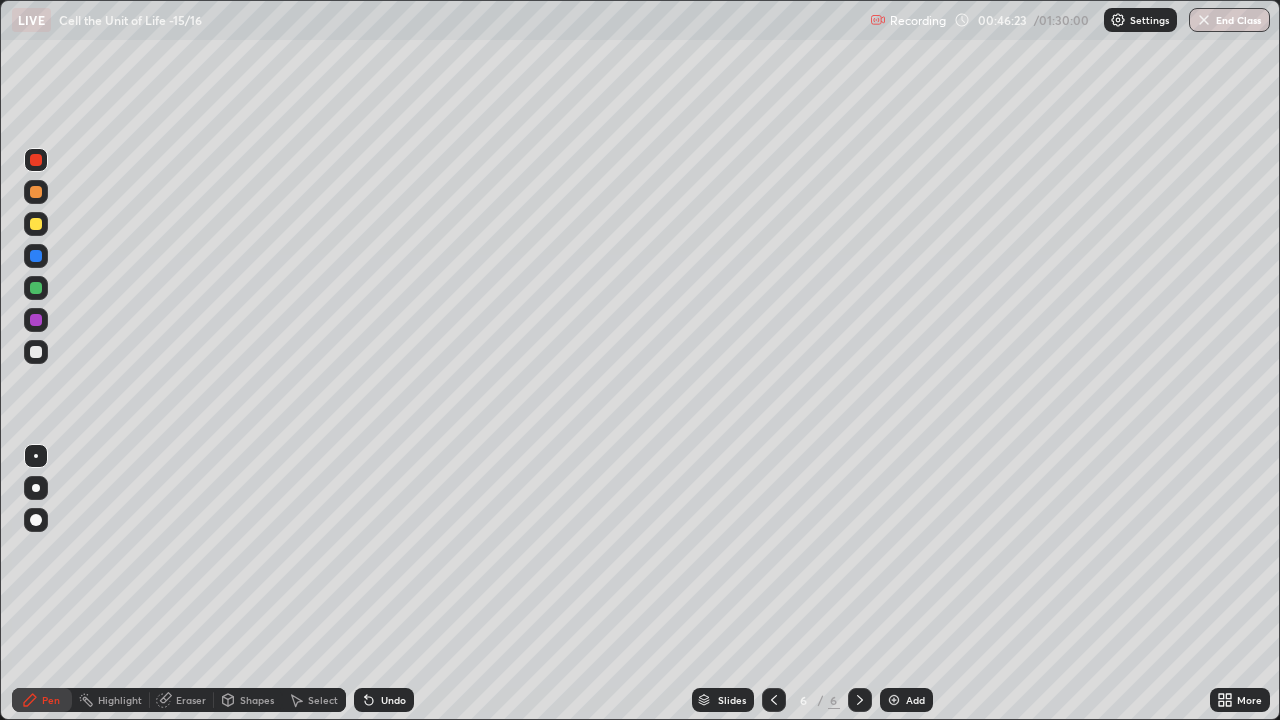 click at bounding box center [894, 700] 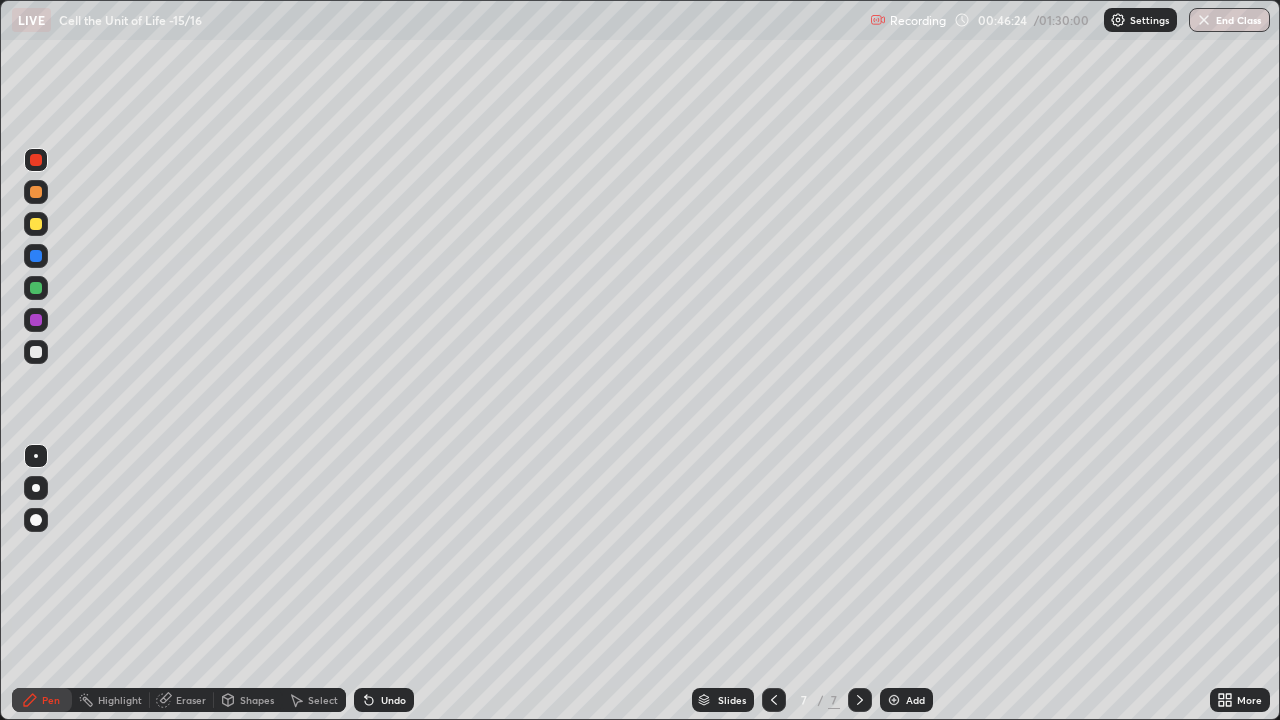 click at bounding box center (36, 288) 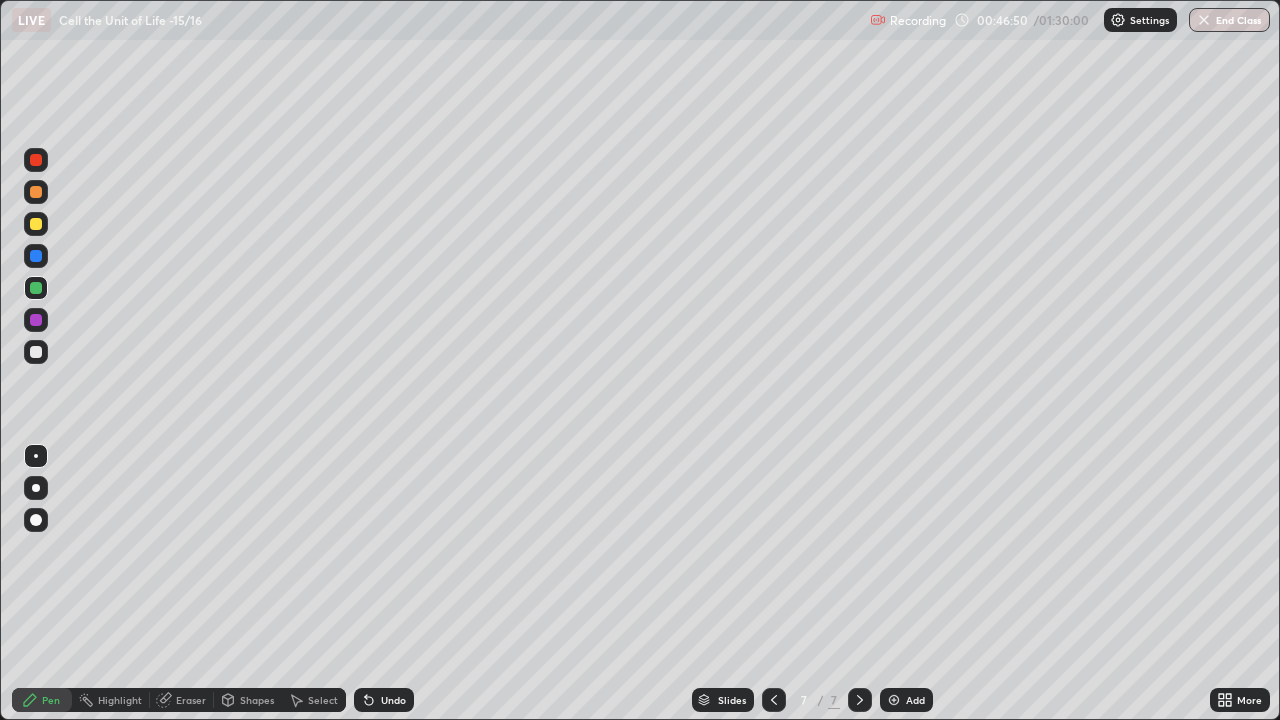 click 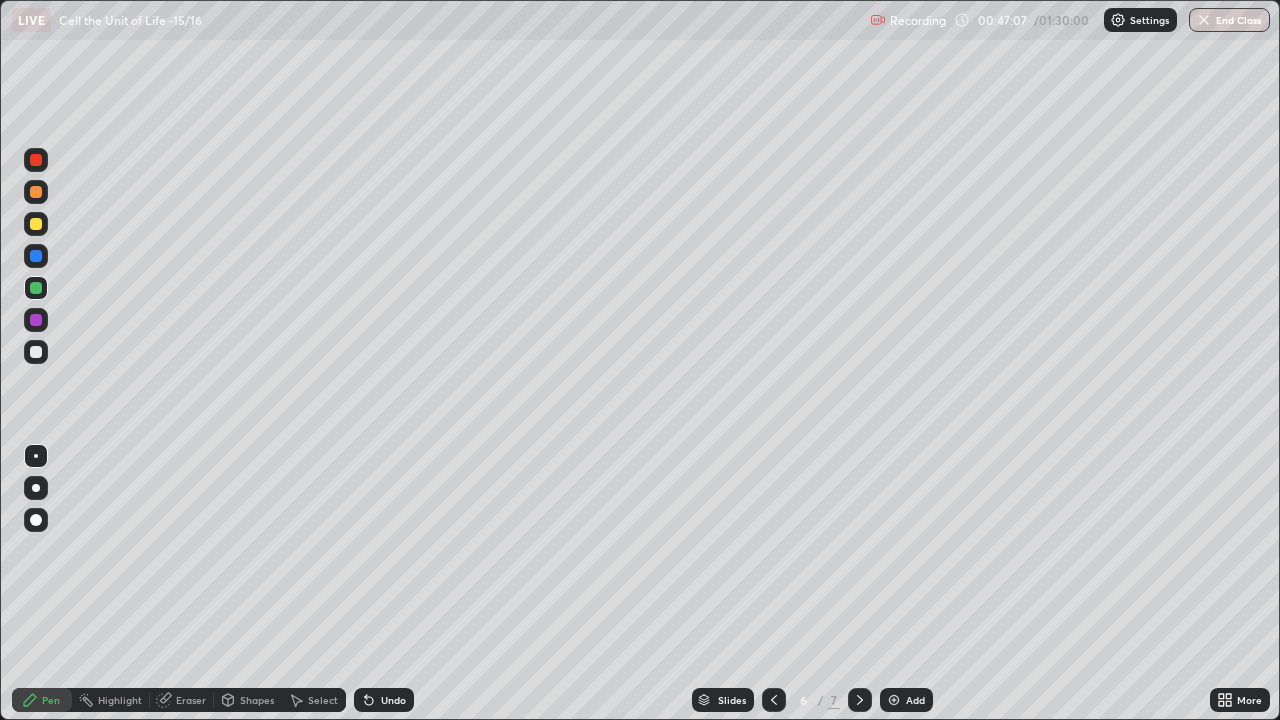 click 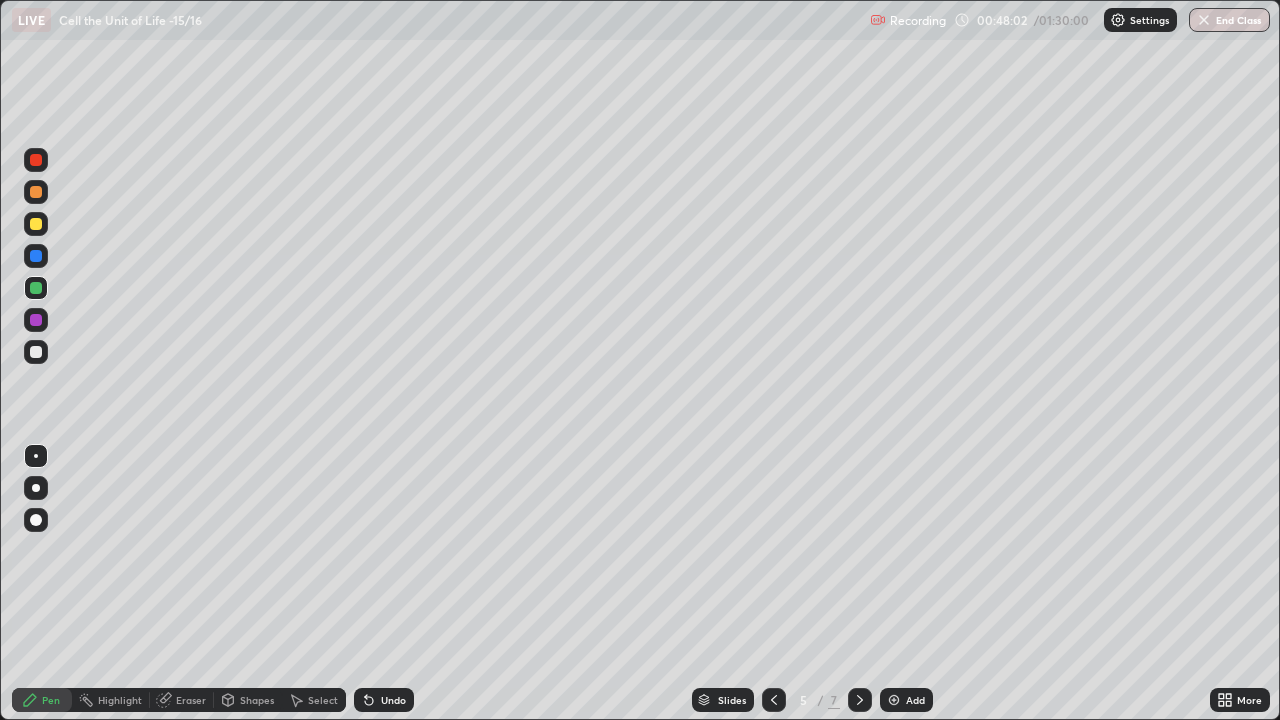 click 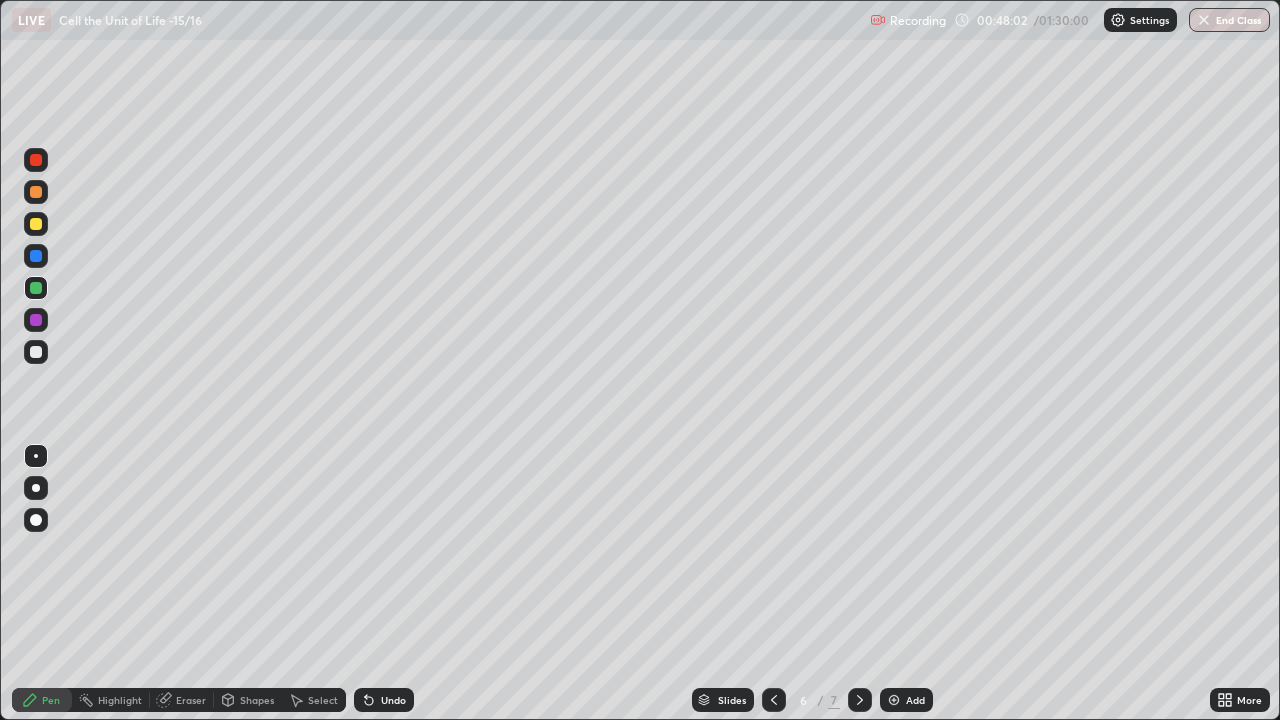 click at bounding box center (860, 700) 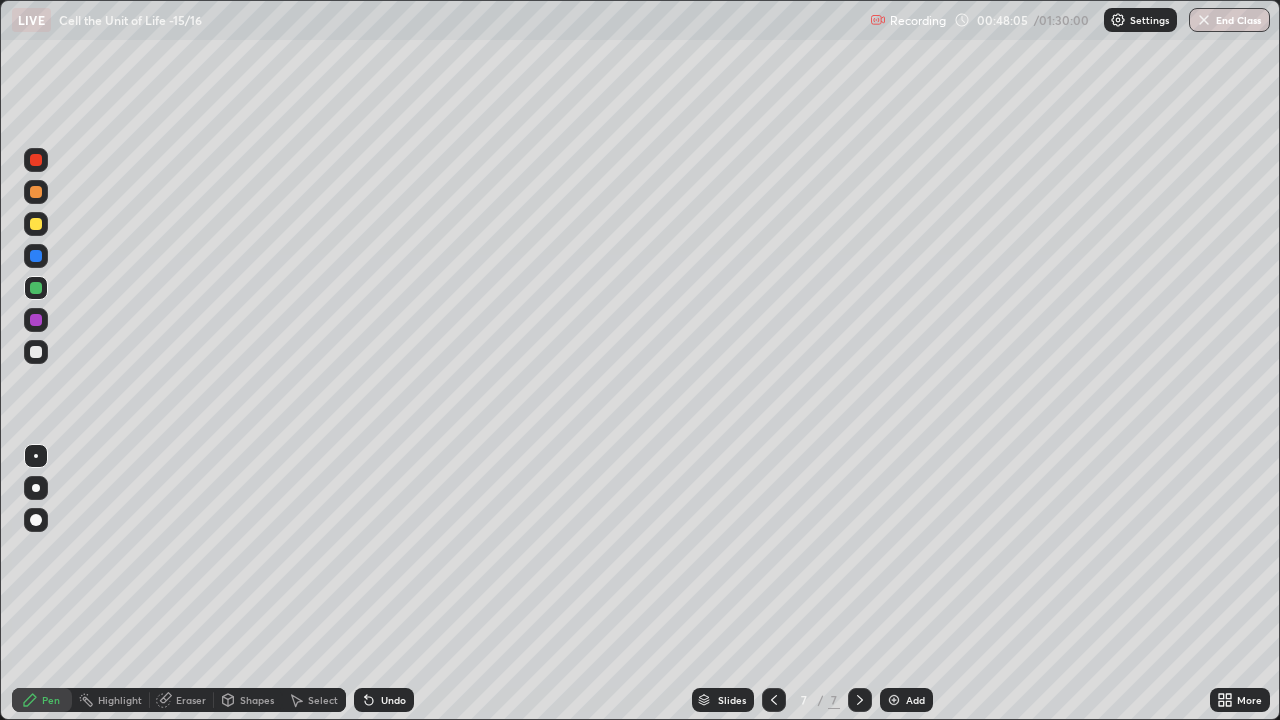 click at bounding box center [36, 320] 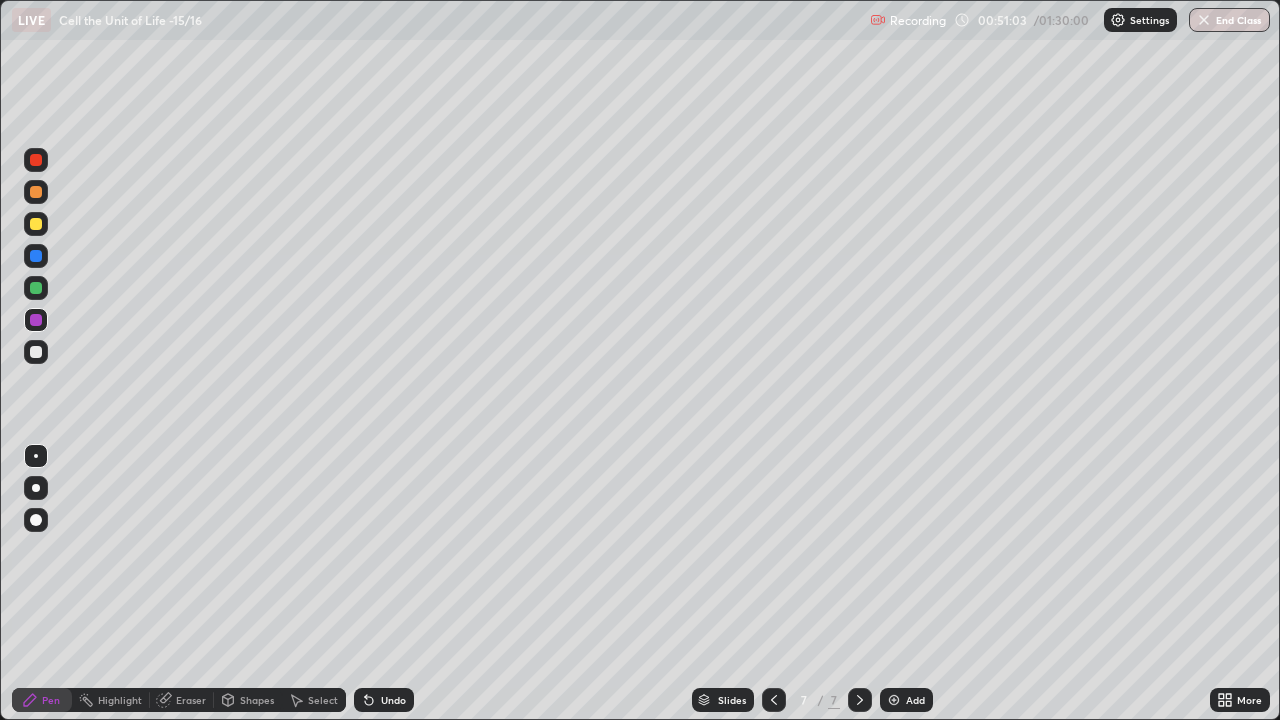 click on "Slides" at bounding box center [732, 700] 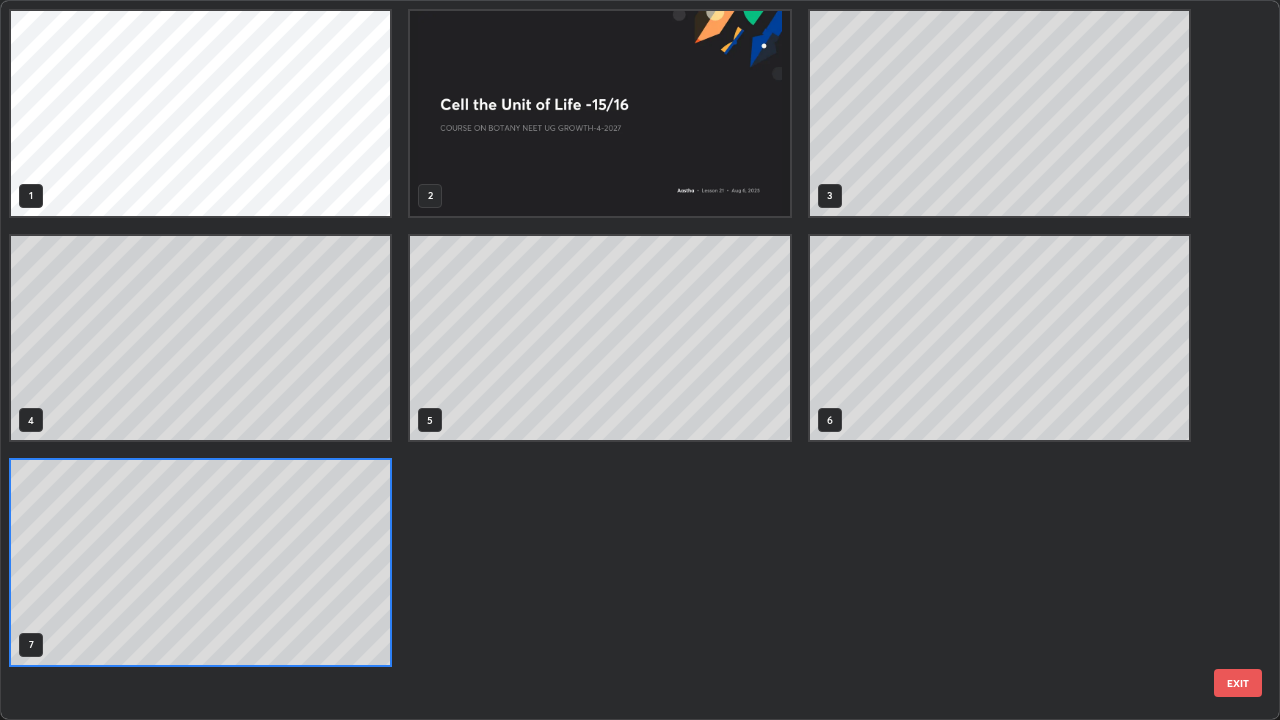 scroll, scrollTop: 7, scrollLeft: 11, axis: both 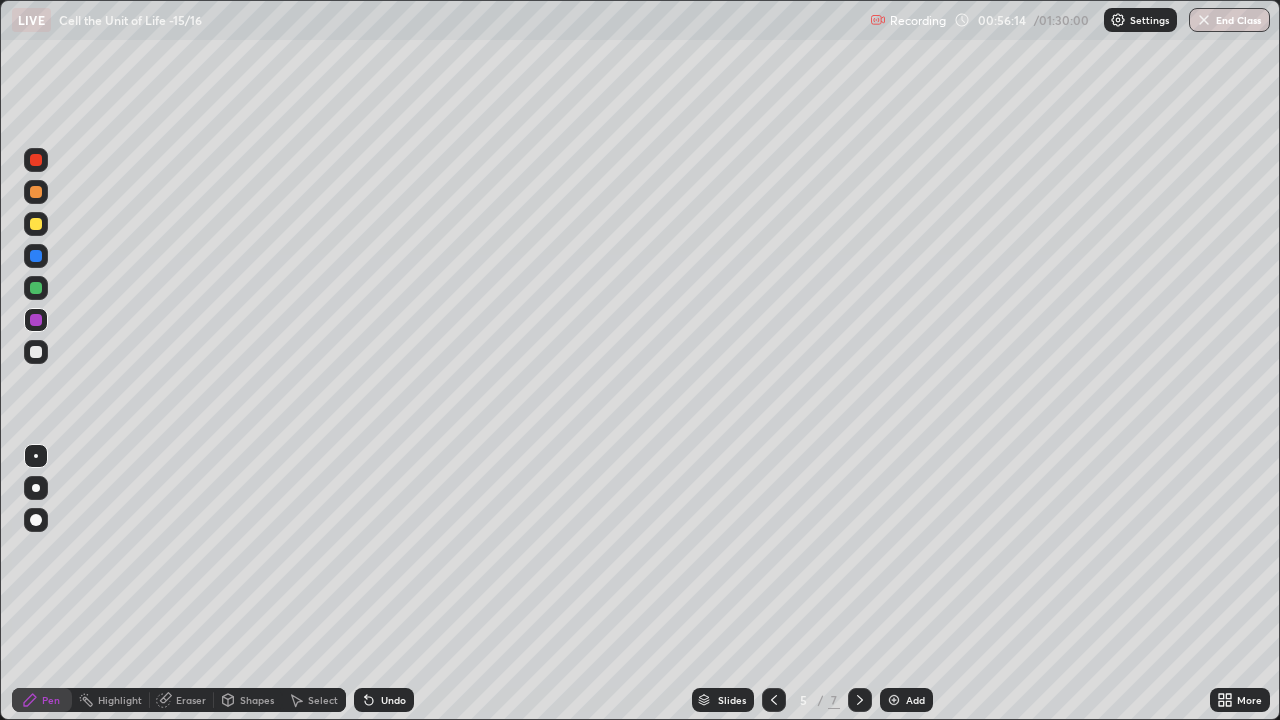 click 